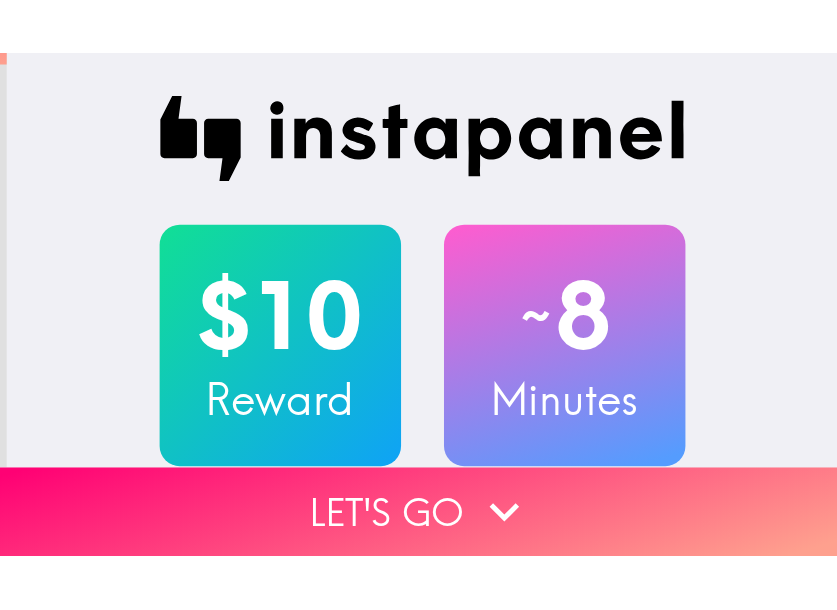 scroll, scrollTop: 0, scrollLeft: 0, axis: both 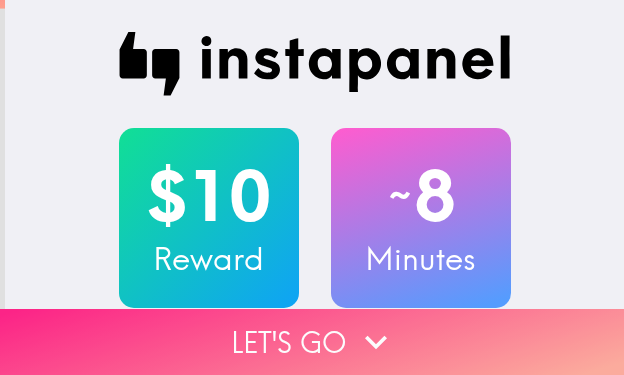 drag, startPoint x: 303, startPoint y: 317, endPoint x: 264, endPoint y: 329, distance: 40.804413 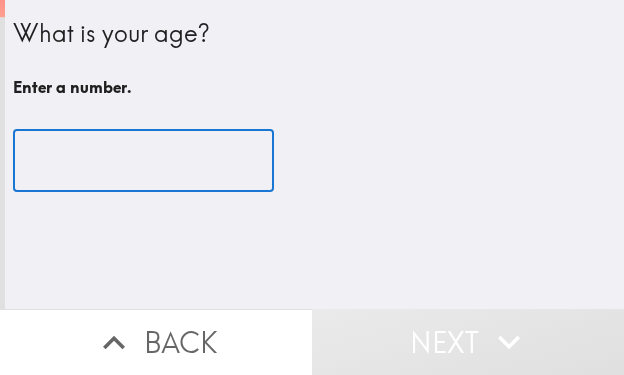 click at bounding box center (143, 161) 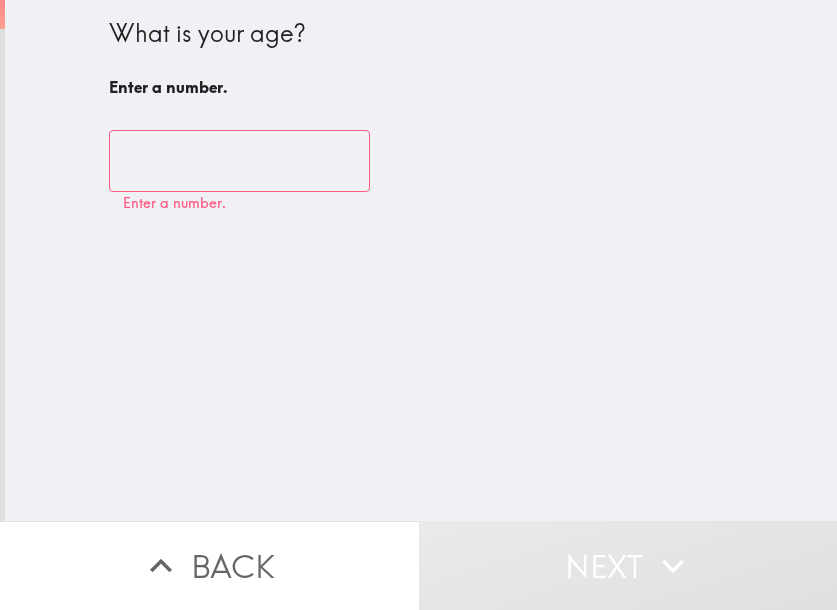 click at bounding box center (239, 161) 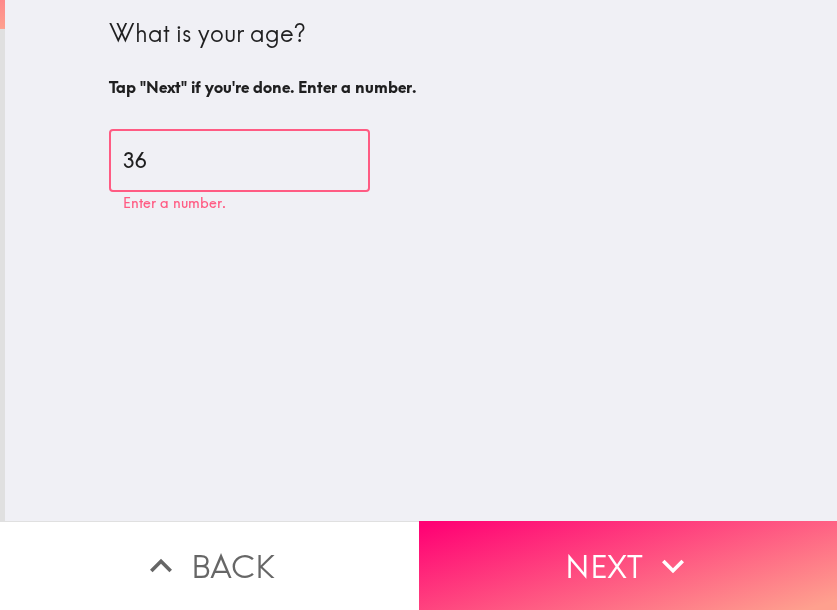 type on "36" 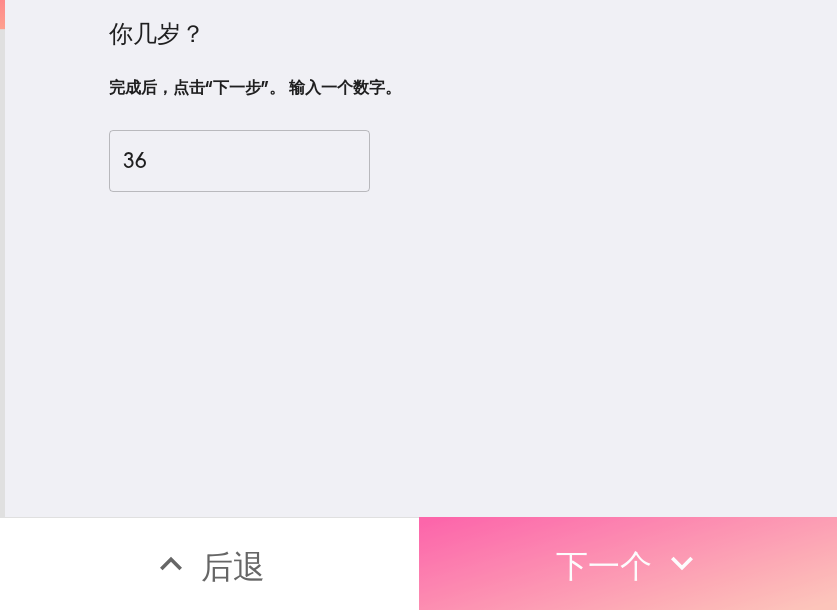 click on "下一个" at bounding box center [628, 563] 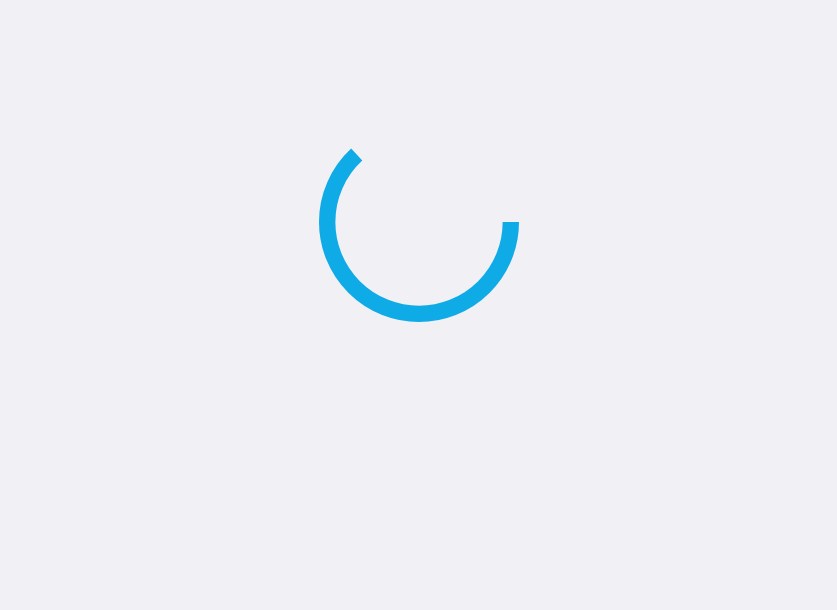 scroll, scrollTop: 0, scrollLeft: 0, axis: both 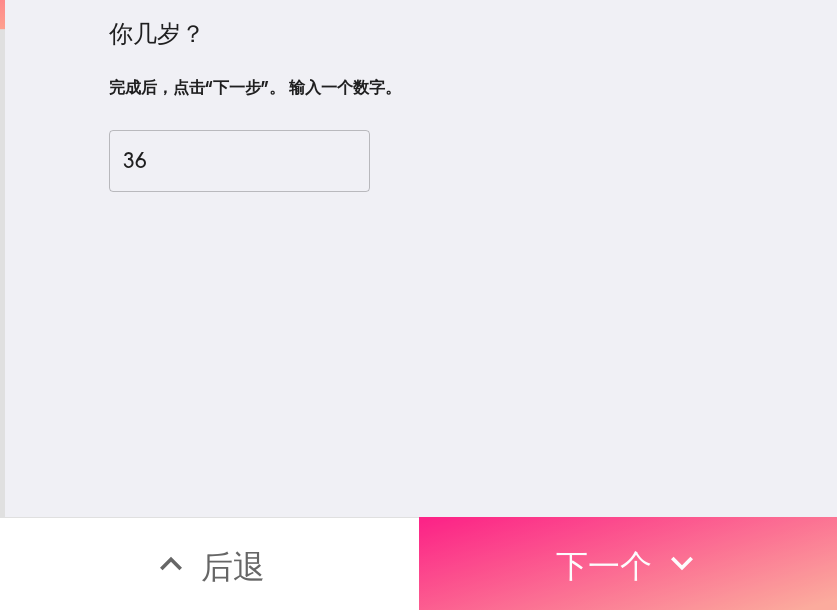 click 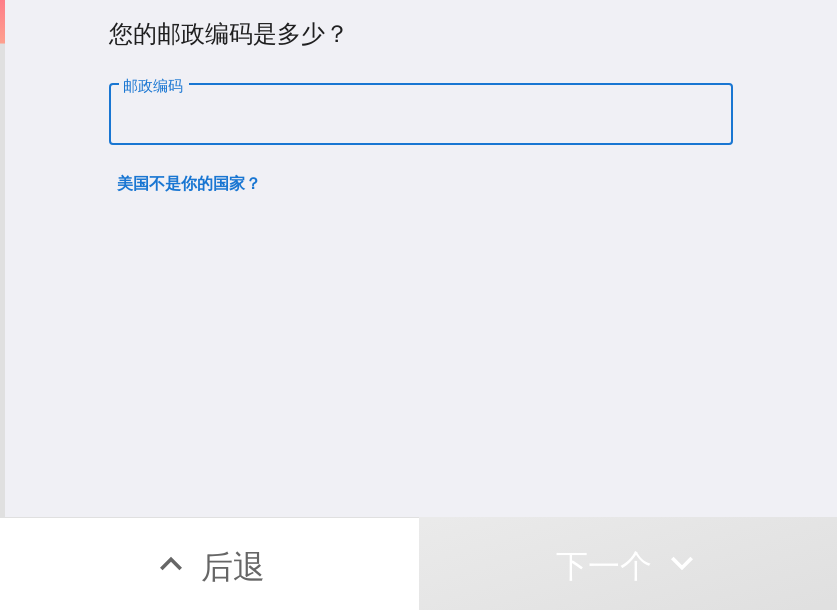 click on "邮政编码" at bounding box center [421, 115] 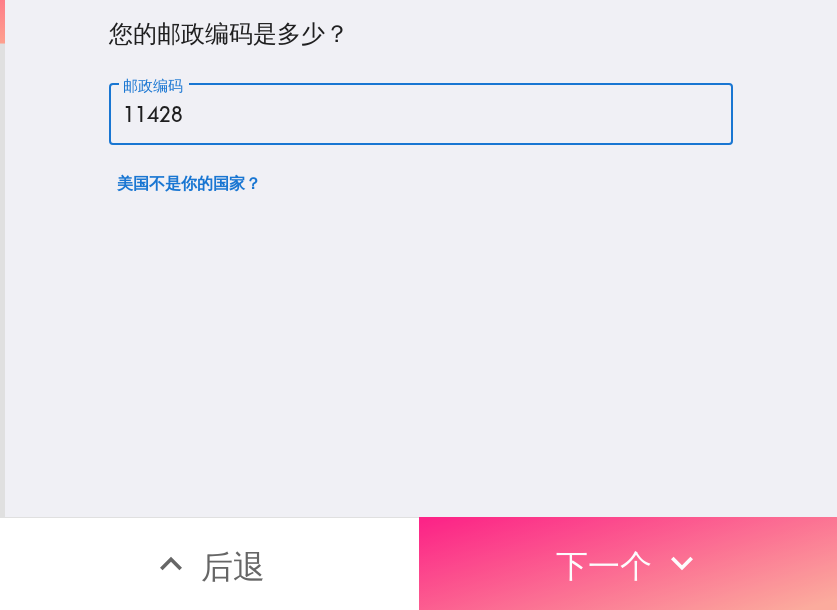 type on "11428" 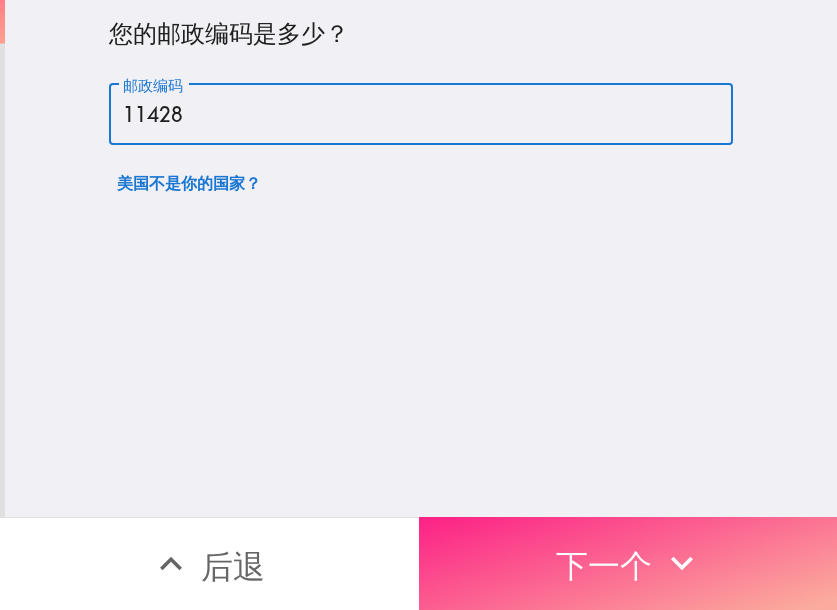 click on "下一个" at bounding box center [604, 566] 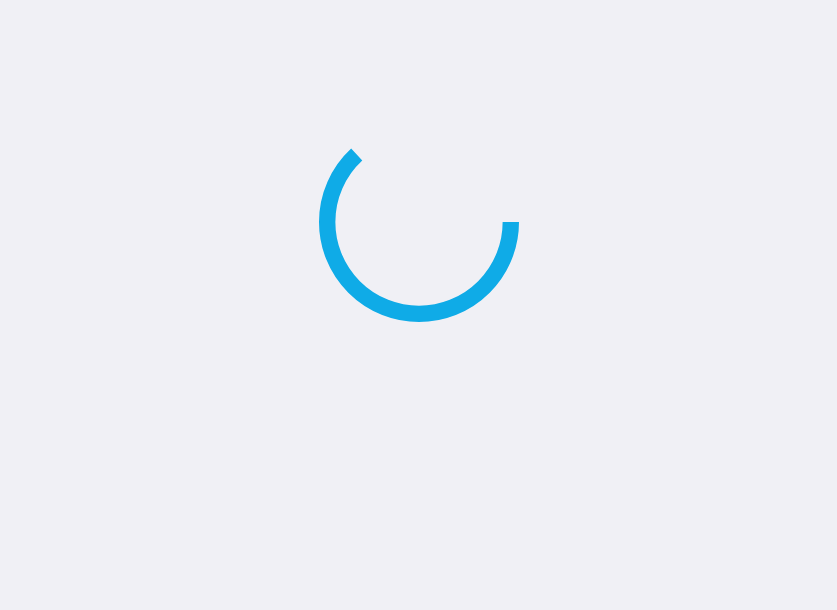 scroll, scrollTop: 0, scrollLeft: 0, axis: both 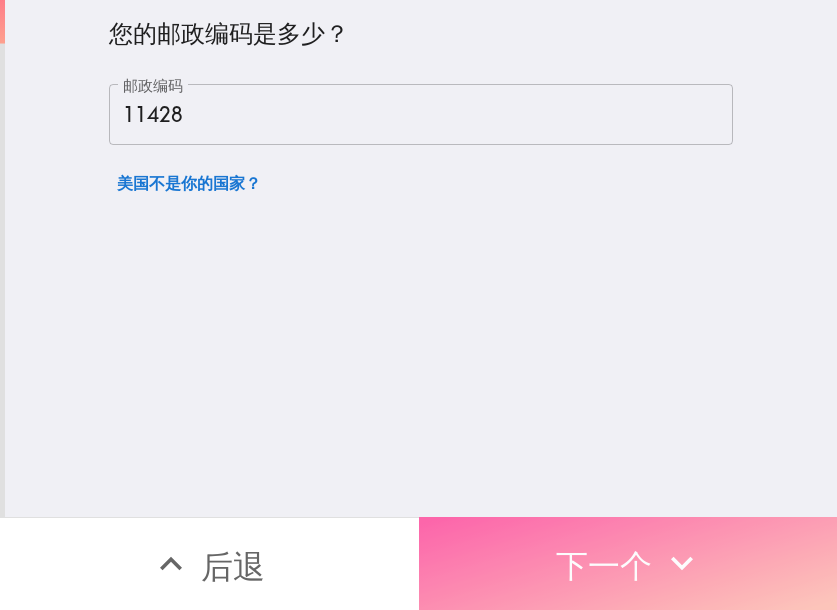 click 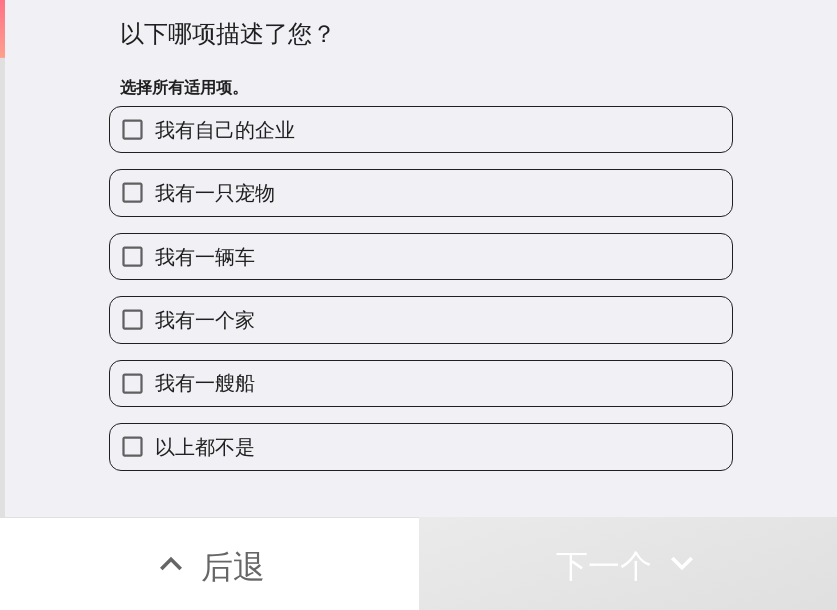 type 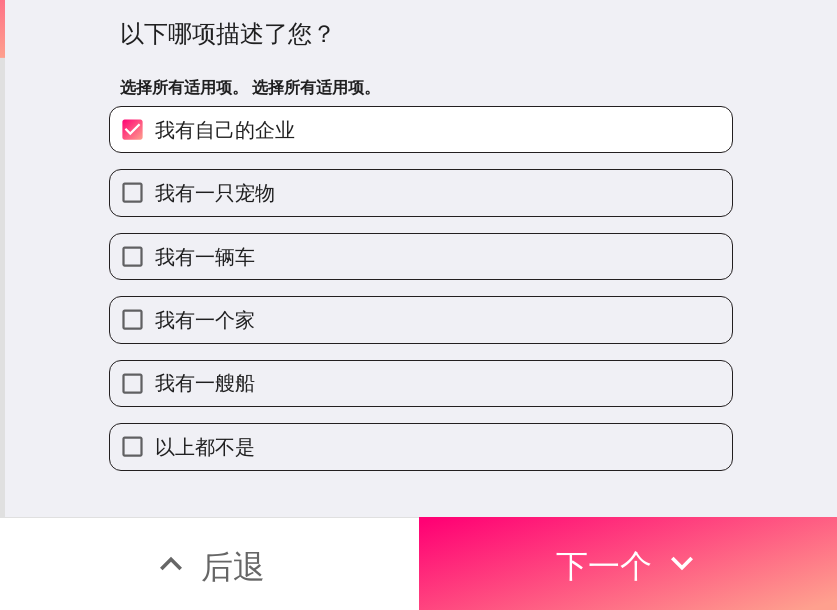 click on "我有一辆车" at bounding box center (421, 256) 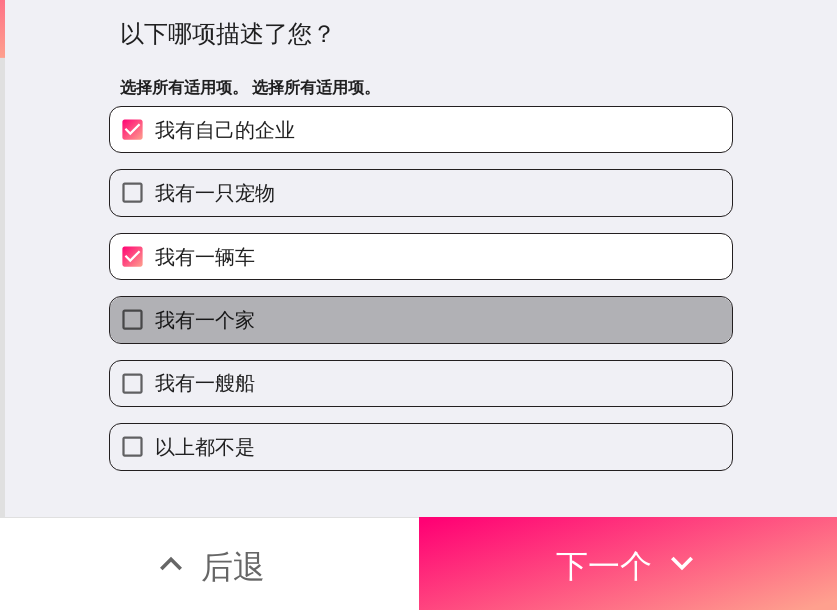 drag, startPoint x: 303, startPoint y: 326, endPoint x: 479, endPoint y: 328, distance: 176.01137 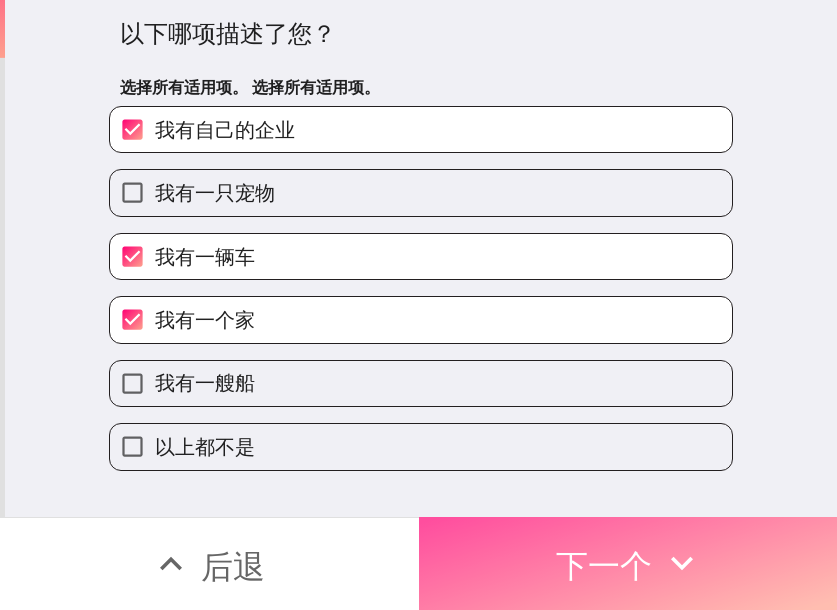 click 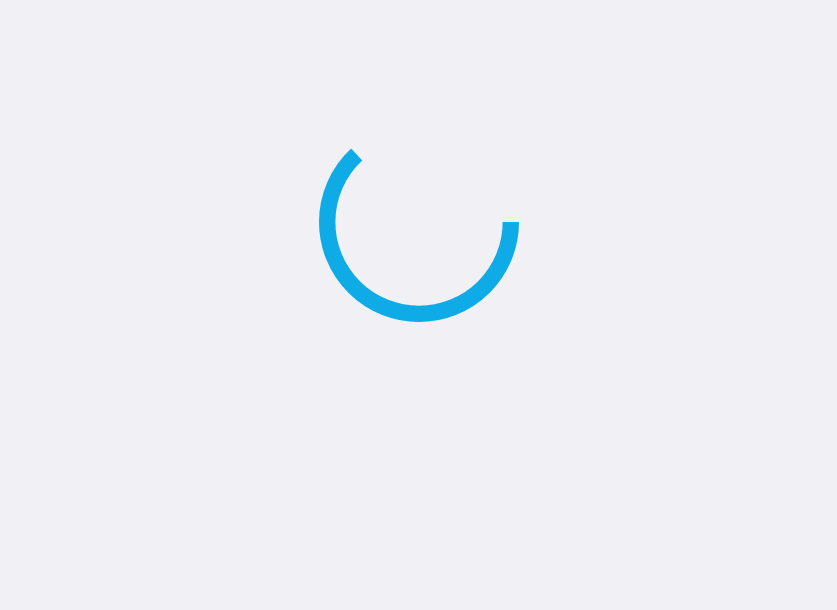 scroll, scrollTop: 0, scrollLeft: 0, axis: both 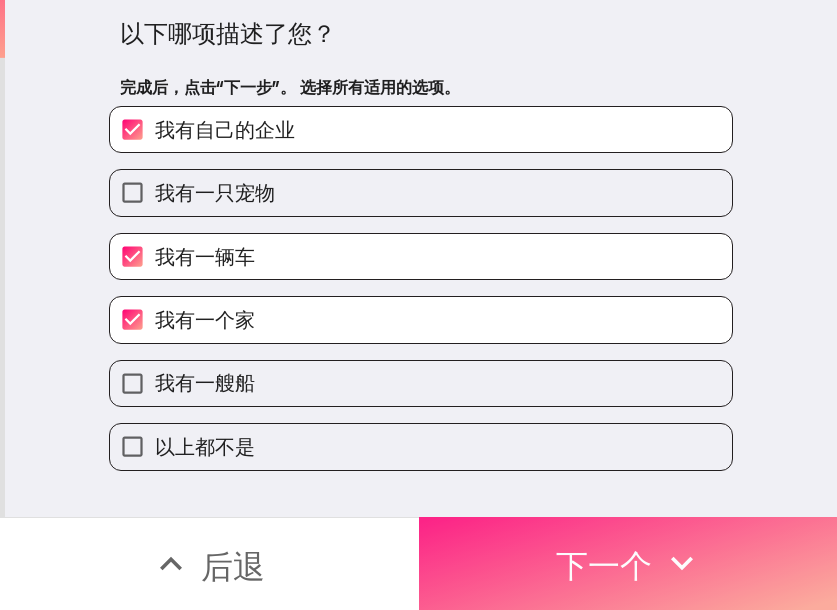 click 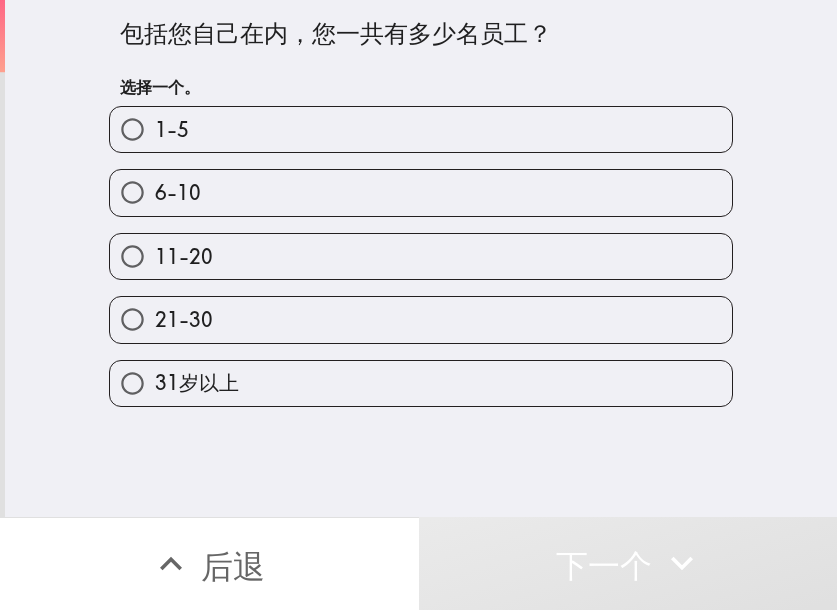 click on "21-30" at bounding box center (421, 319) 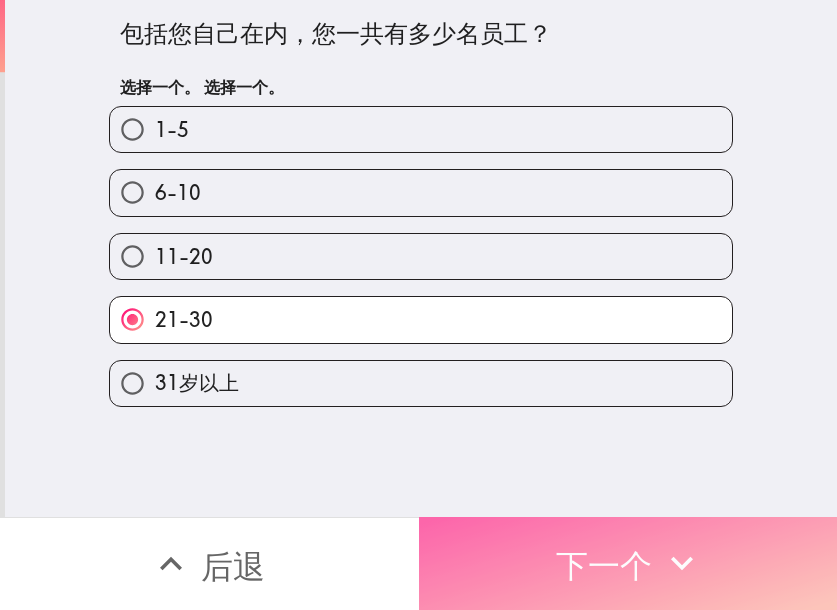 click on "下一个" at bounding box center (604, 566) 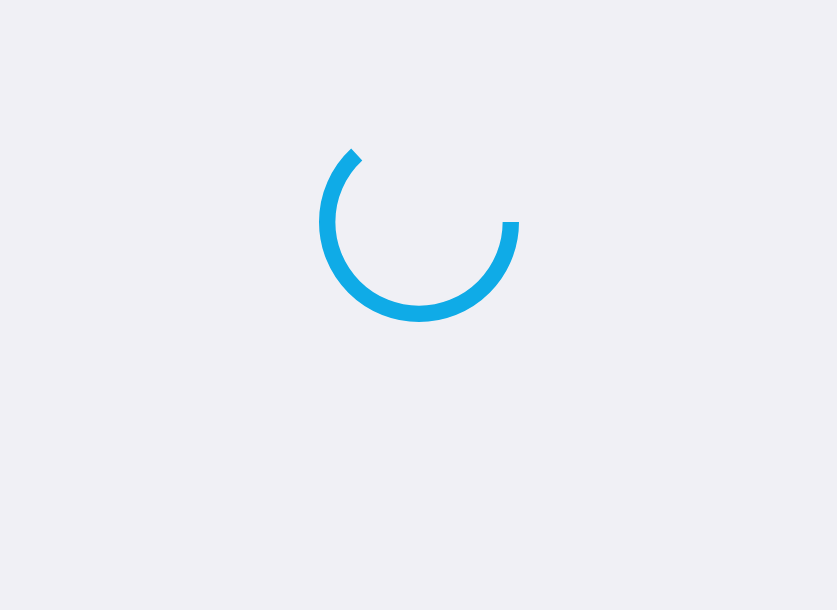 scroll, scrollTop: 0, scrollLeft: 0, axis: both 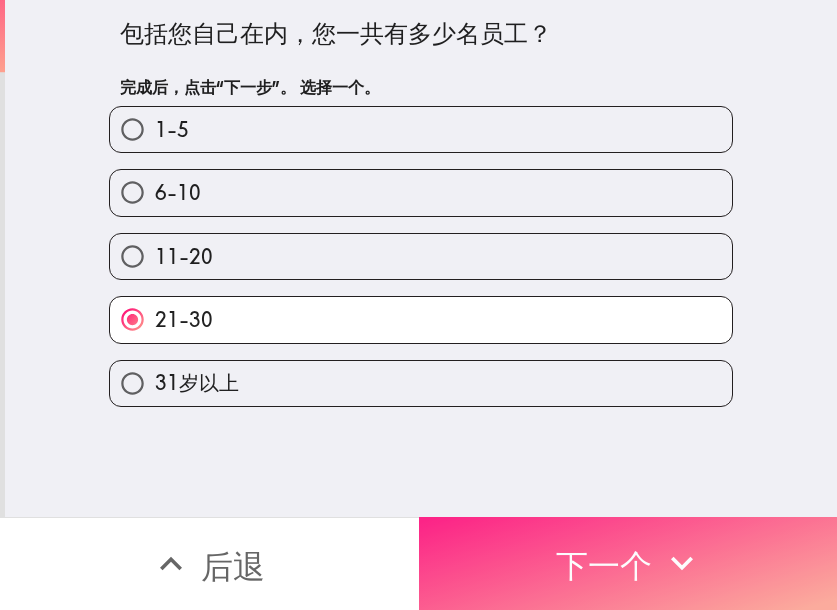 click on "下一个" at bounding box center [604, 566] 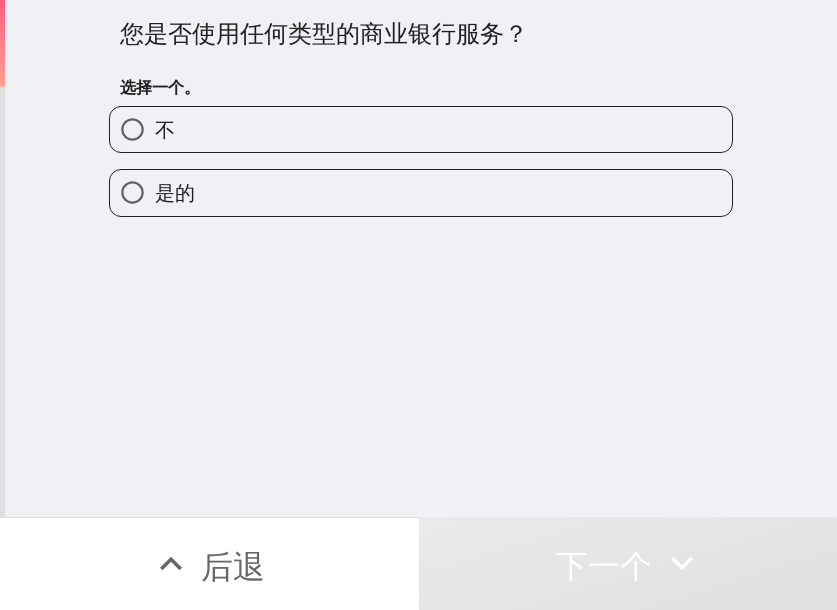 click on "是的" at bounding box center (421, 192) 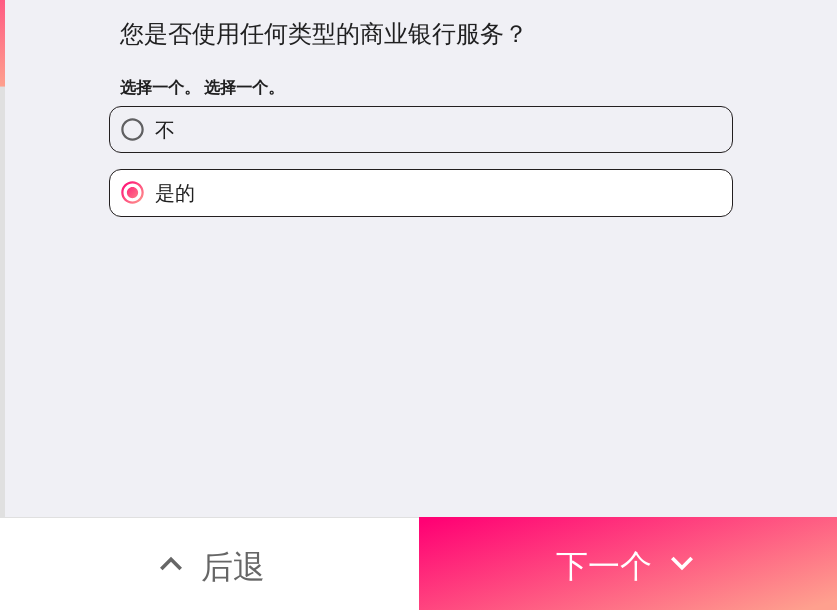 click 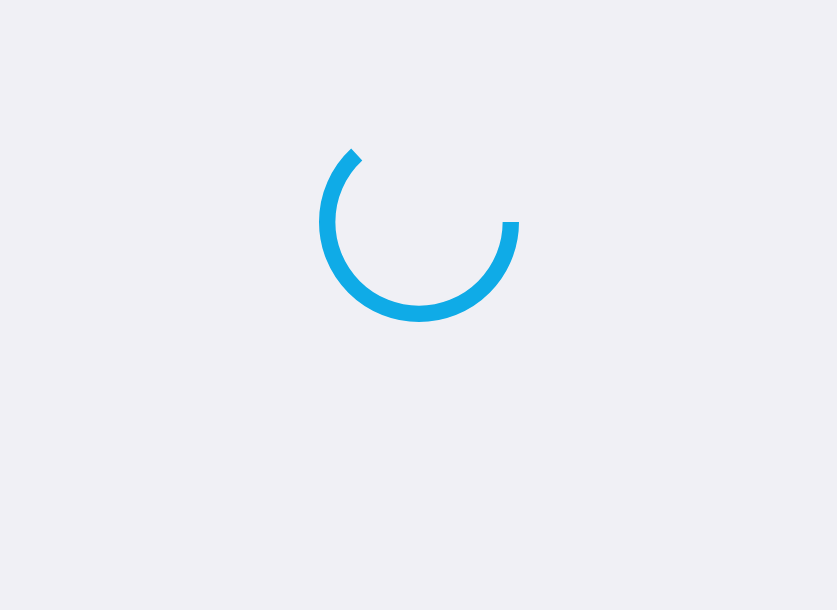 scroll, scrollTop: 0, scrollLeft: 0, axis: both 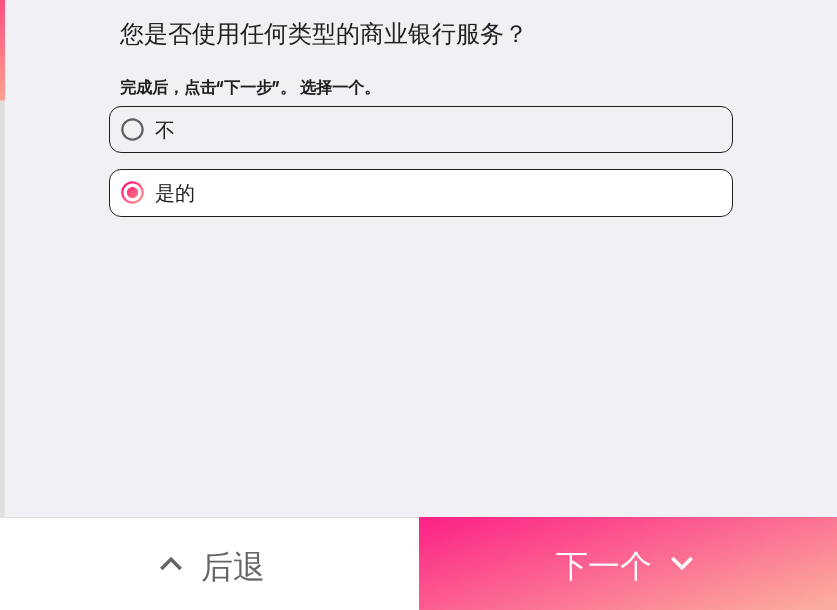 click on "下一个" at bounding box center (604, 566) 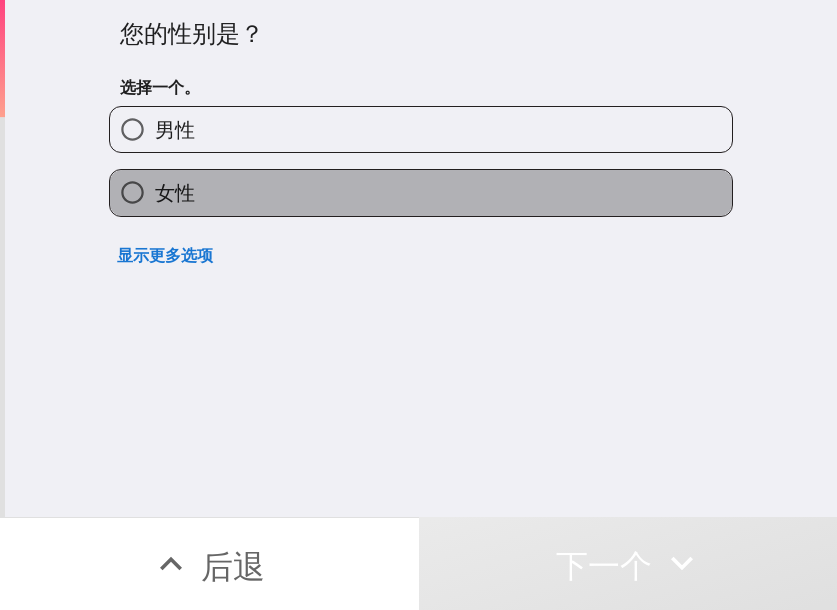 click on "女性" at bounding box center (421, 192) 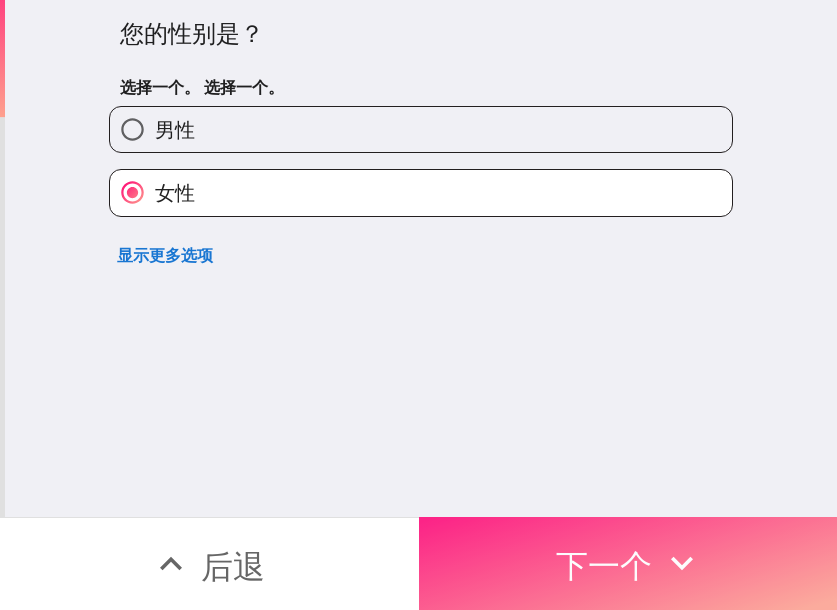drag, startPoint x: 541, startPoint y: 548, endPoint x: 666, endPoint y: 537, distance: 125.48307 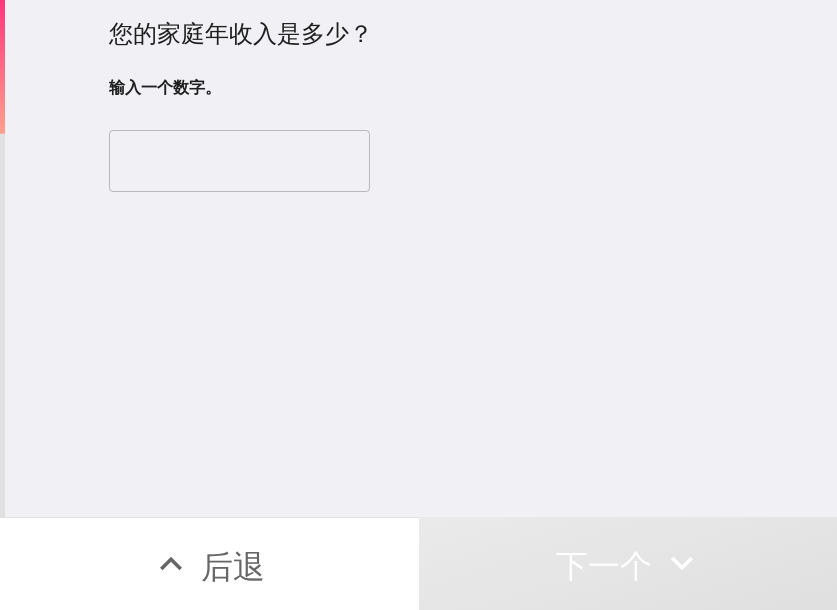 click at bounding box center (239, 161) 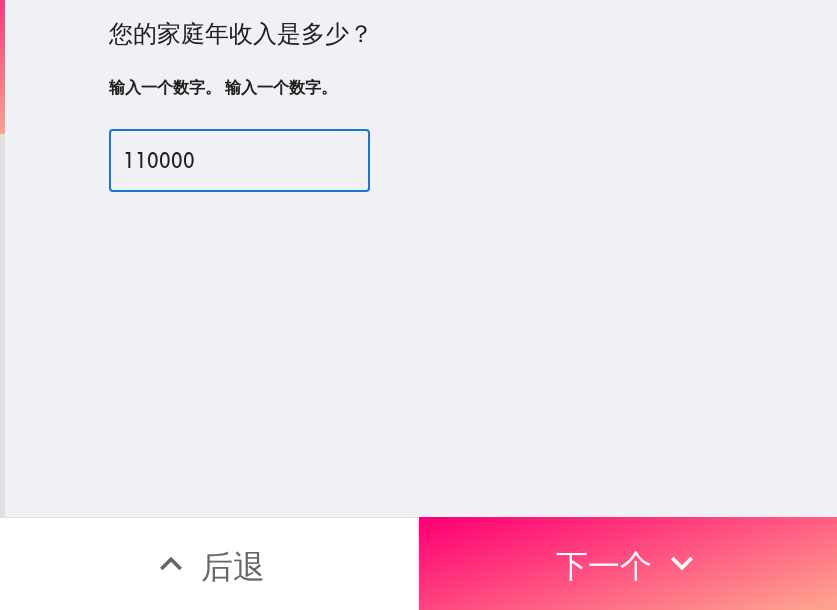 type on "110000" 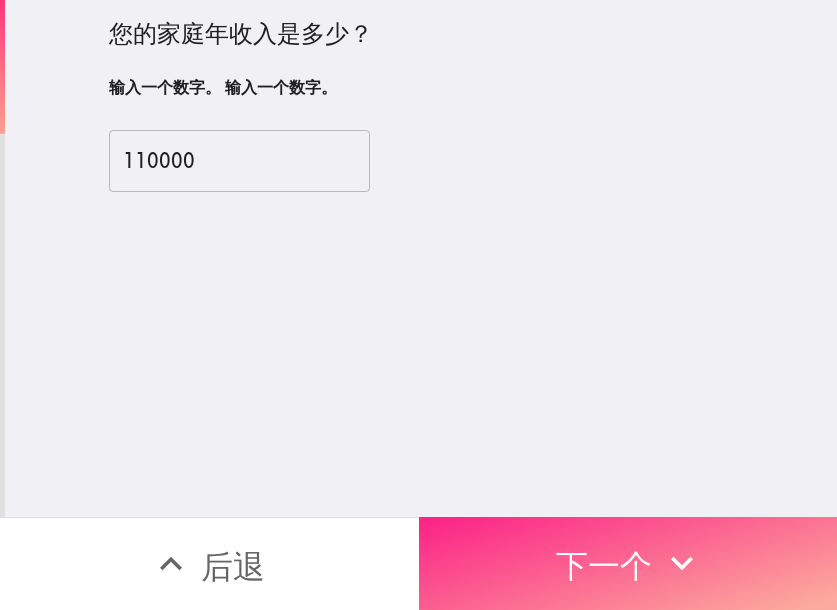 click on "下一个" at bounding box center (628, 563) 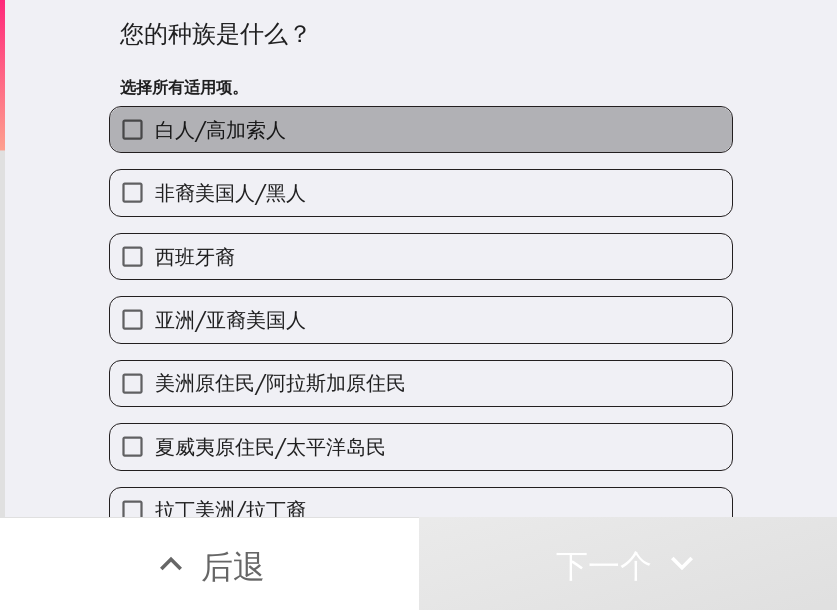 drag, startPoint x: 346, startPoint y: 150, endPoint x: 373, endPoint y: 150, distance: 27 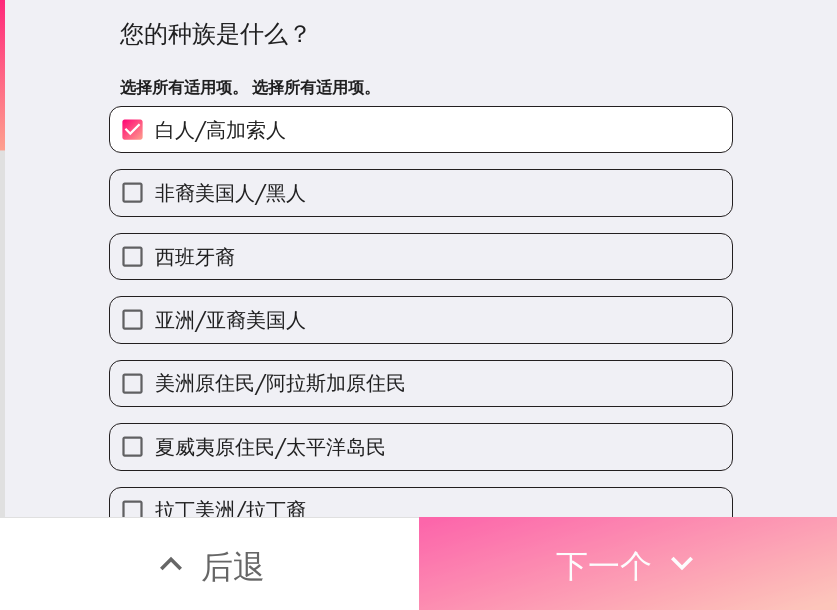click on "下一个" at bounding box center [628, 563] 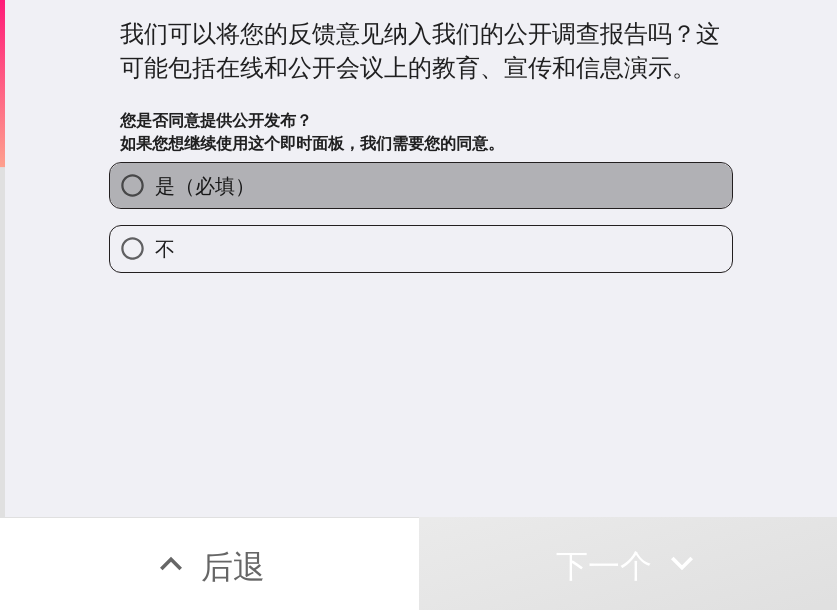 click on "是（必填）" at bounding box center (421, 185) 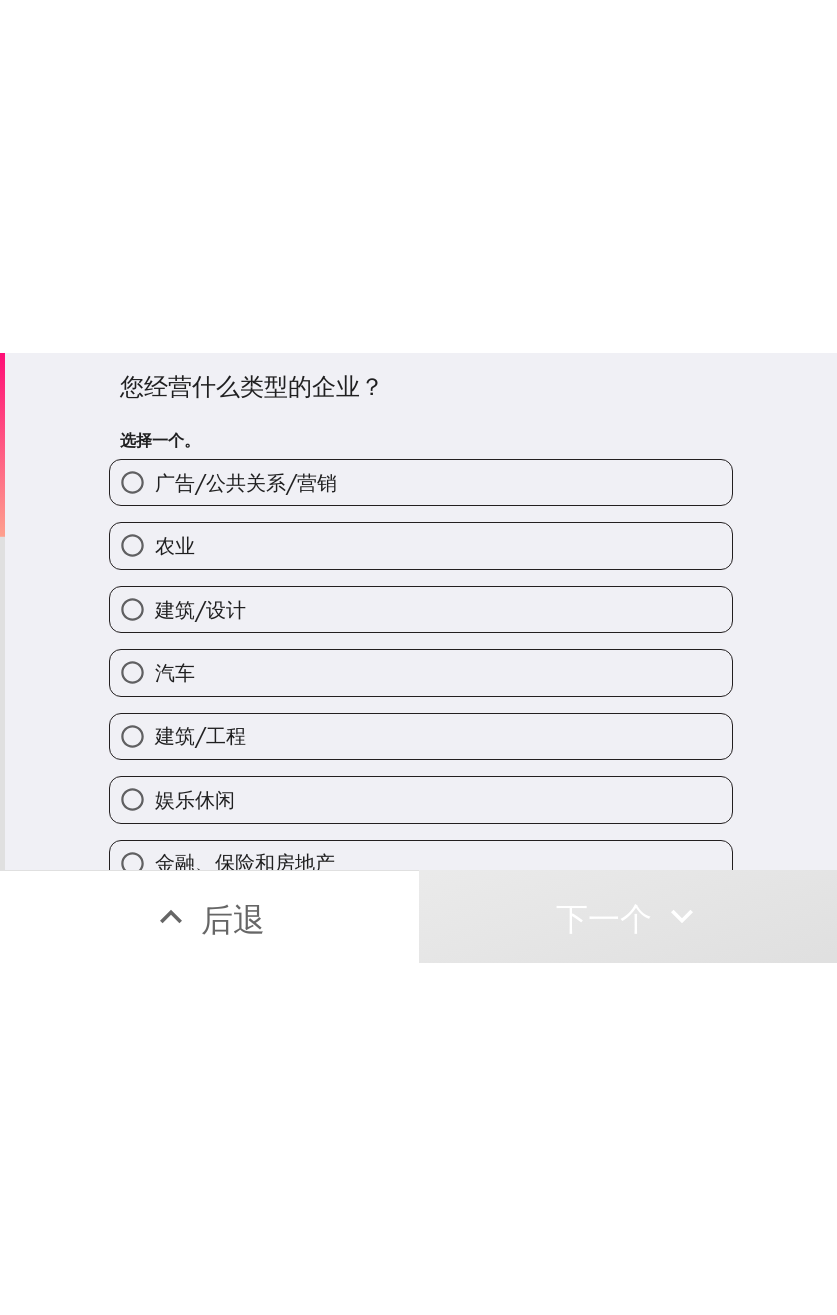 scroll, scrollTop: 0, scrollLeft: 0, axis: both 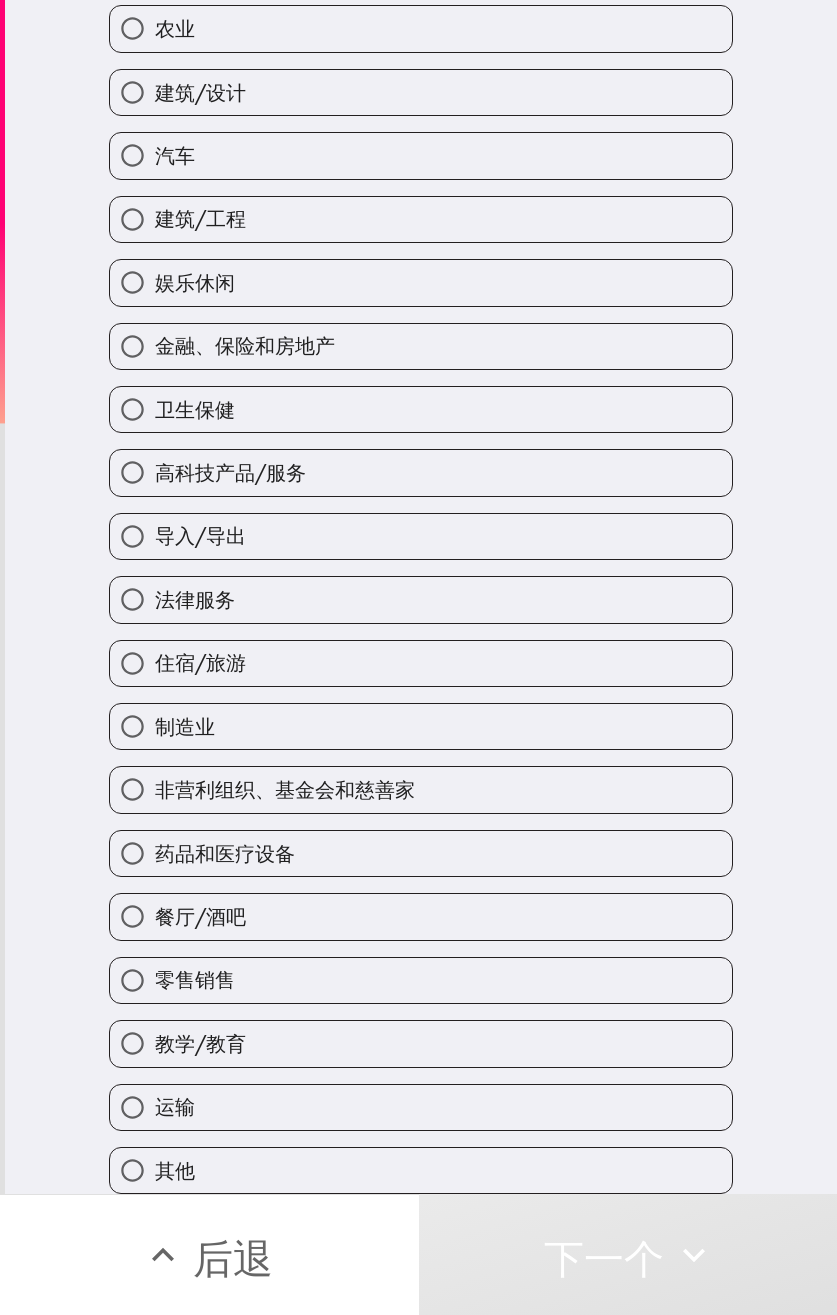 click on "法律服务" at bounding box center [421, 599] 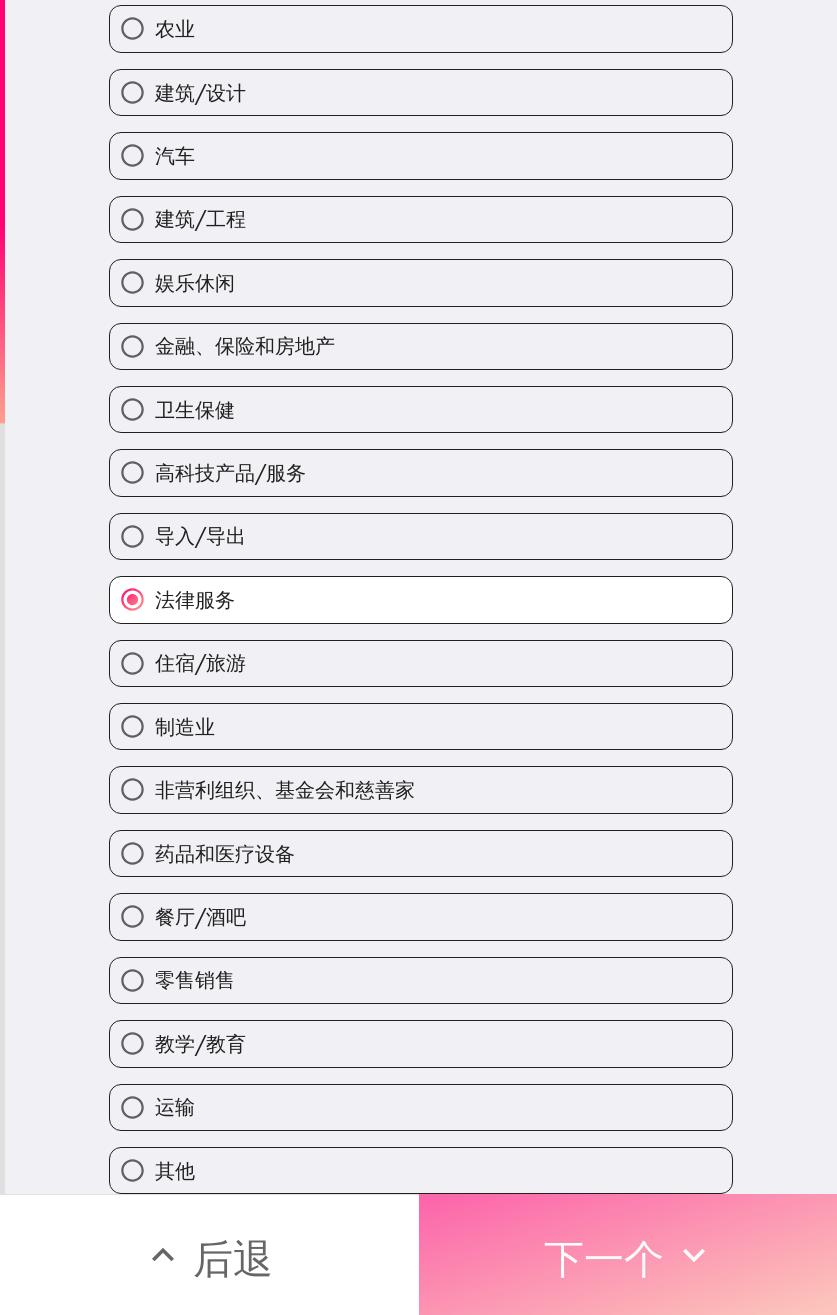 click on "下一个" at bounding box center (604, 1258) 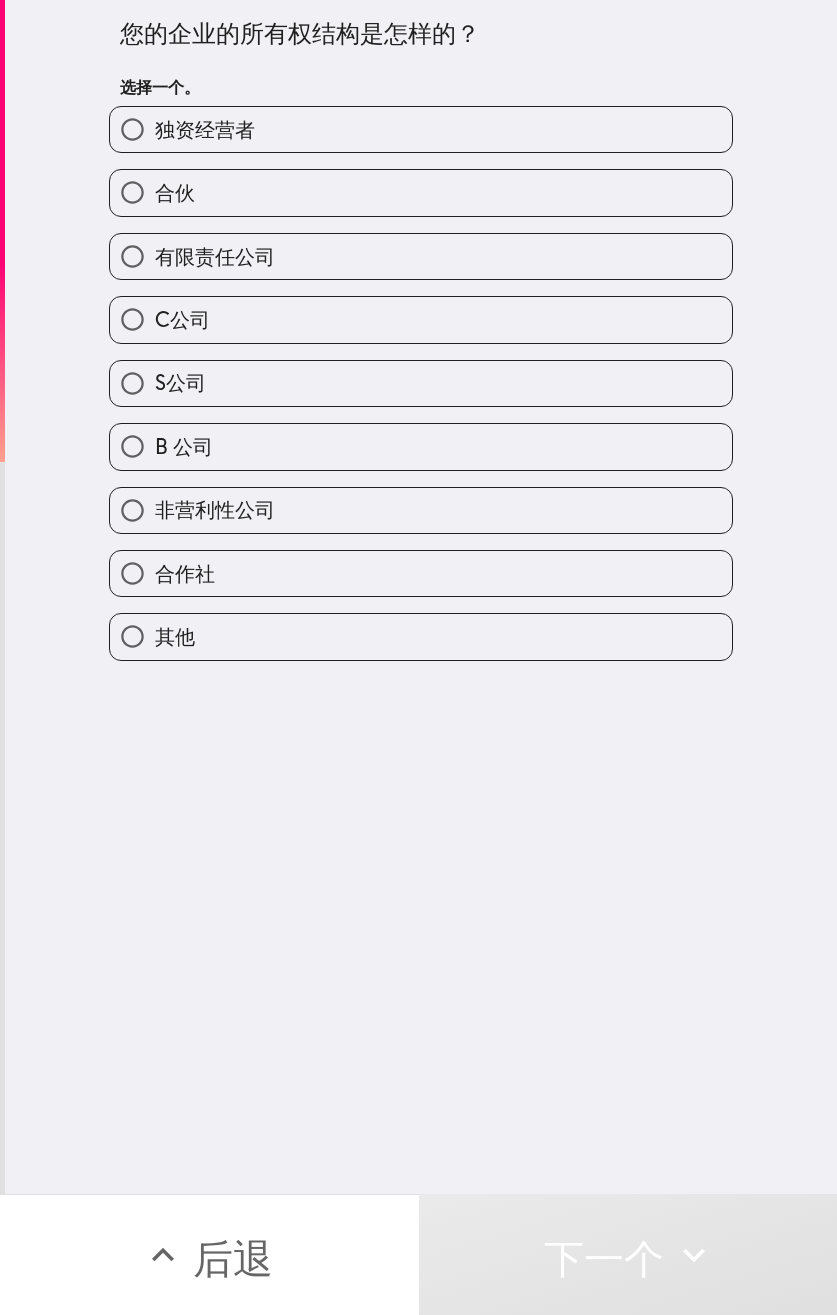 click on "合伙" at bounding box center (421, 192) 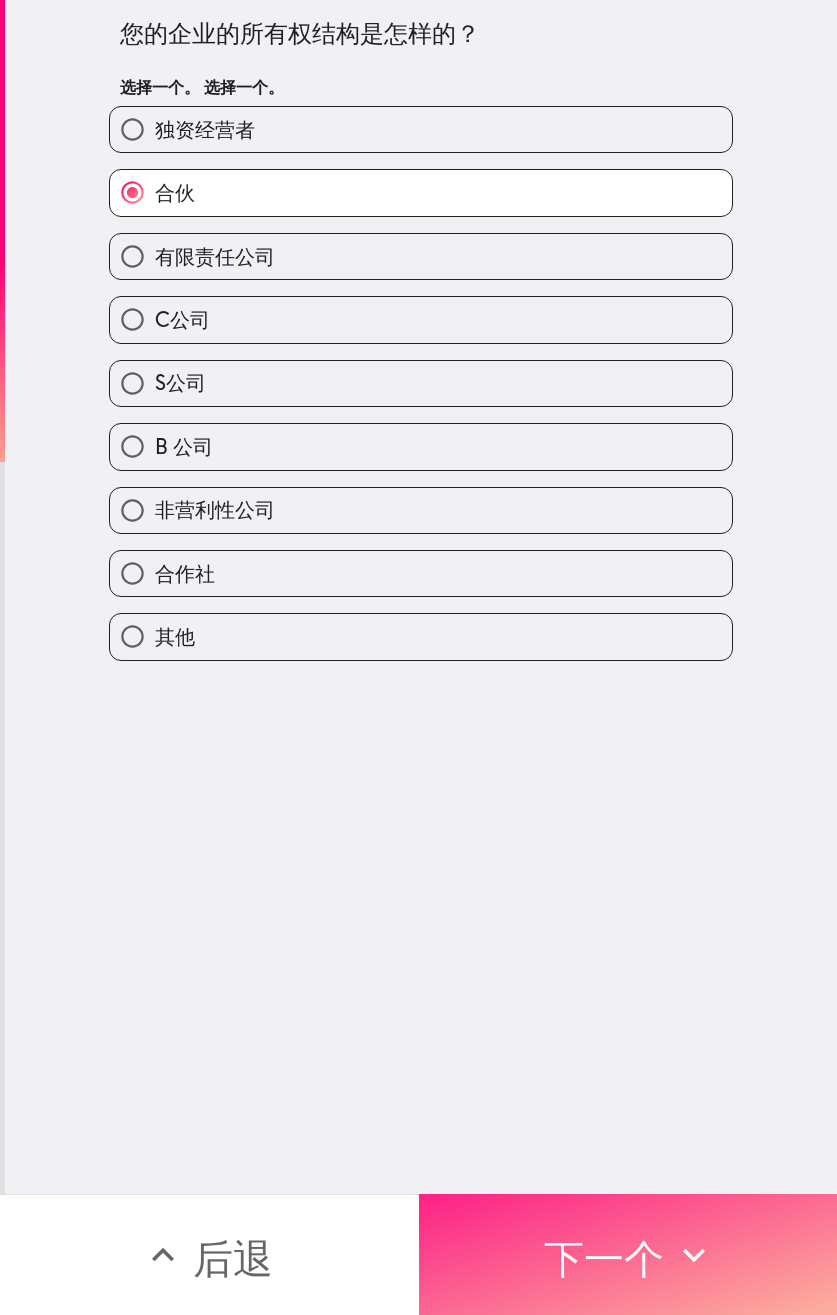 click on "下一个" at bounding box center [628, 1254] 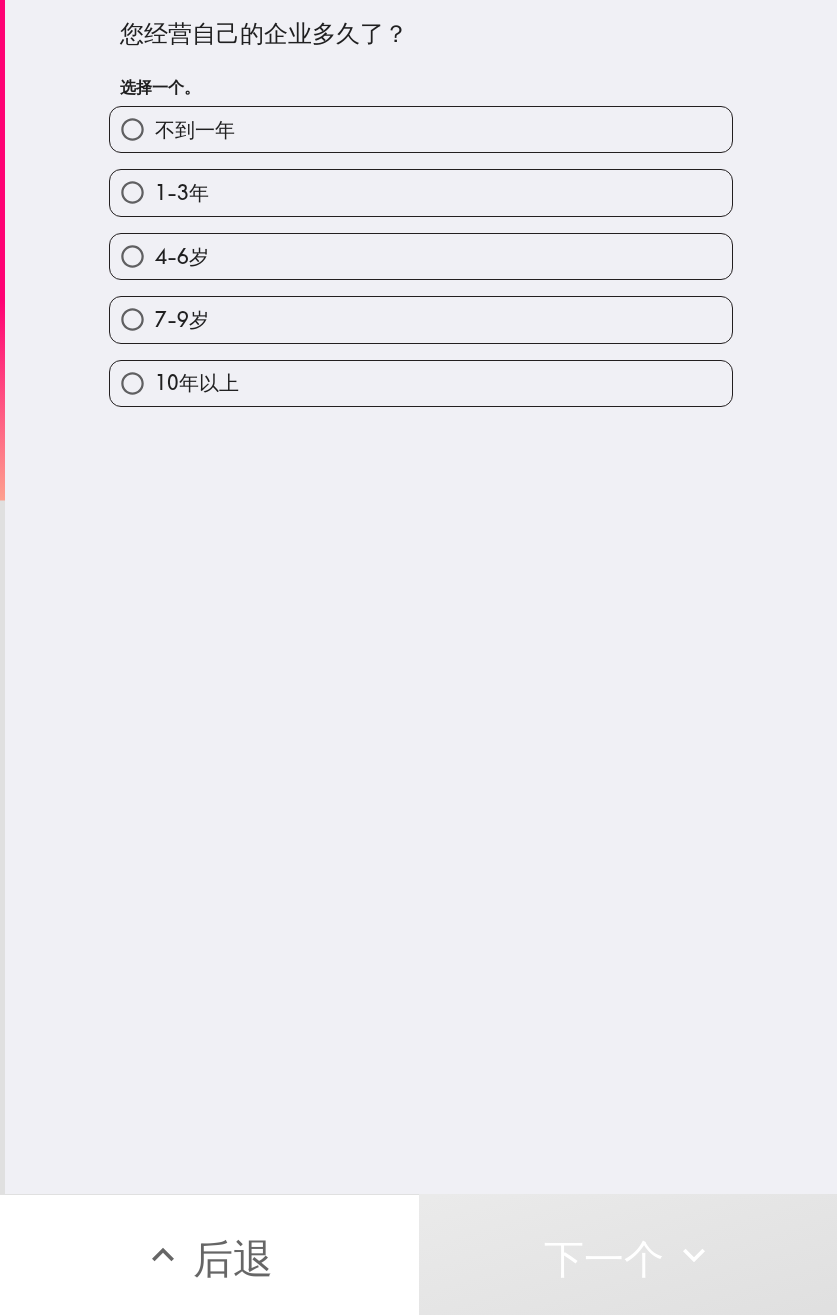 drag, startPoint x: 314, startPoint y: 254, endPoint x: 163, endPoint y: 242, distance: 151.47607 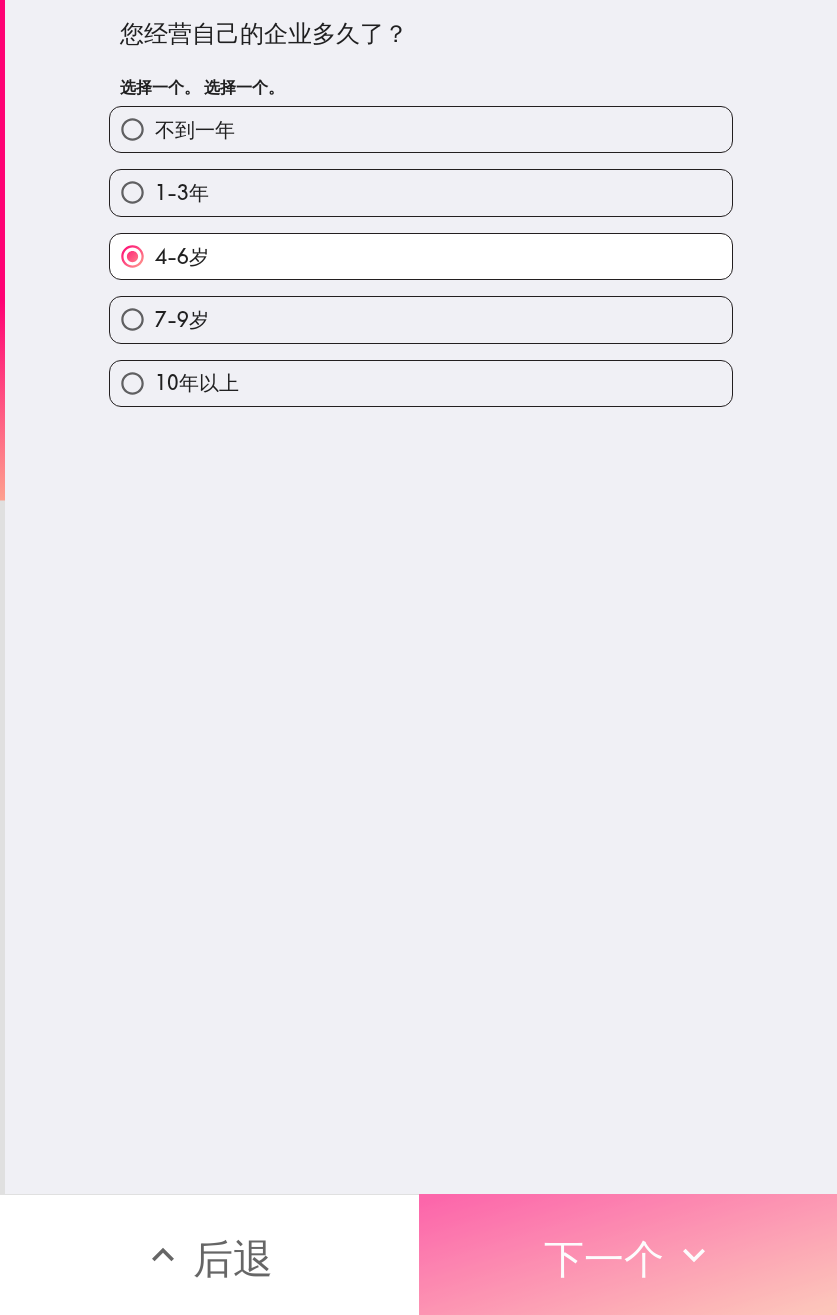 click on "下一个" at bounding box center [604, 1258] 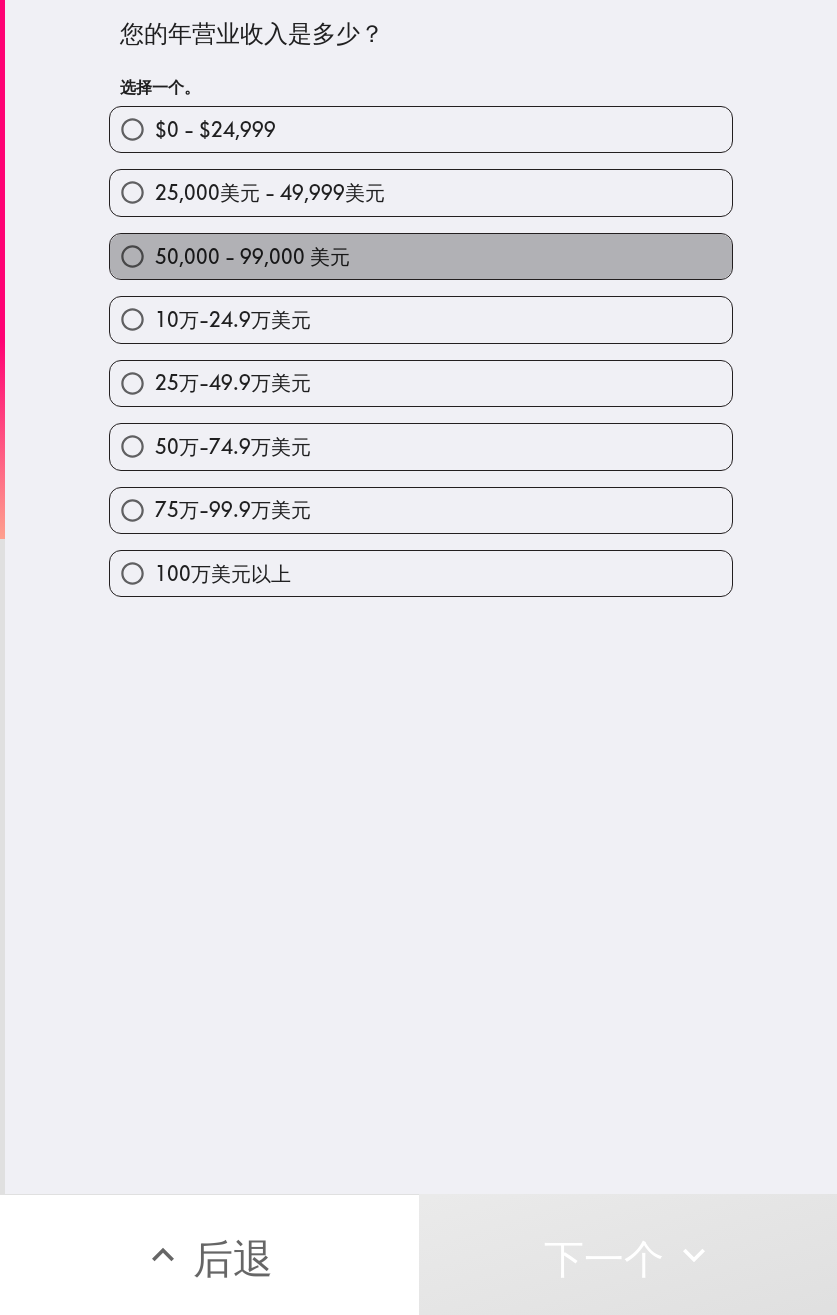 click on "50,000 - 99,000 美元" at bounding box center (421, 256) 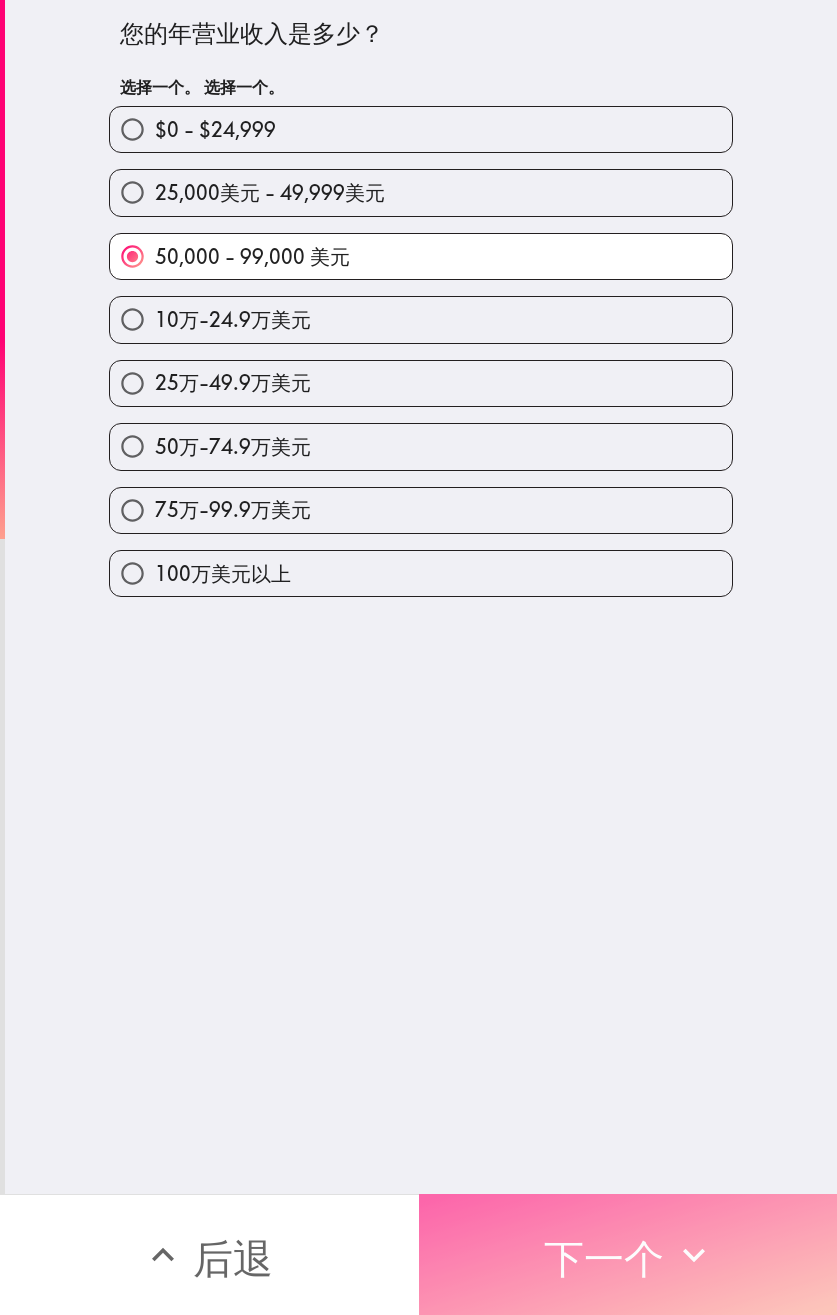 drag, startPoint x: 604, startPoint y: 1258, endPoint x: 689, endPoint y: 1240, distance: 86.88498 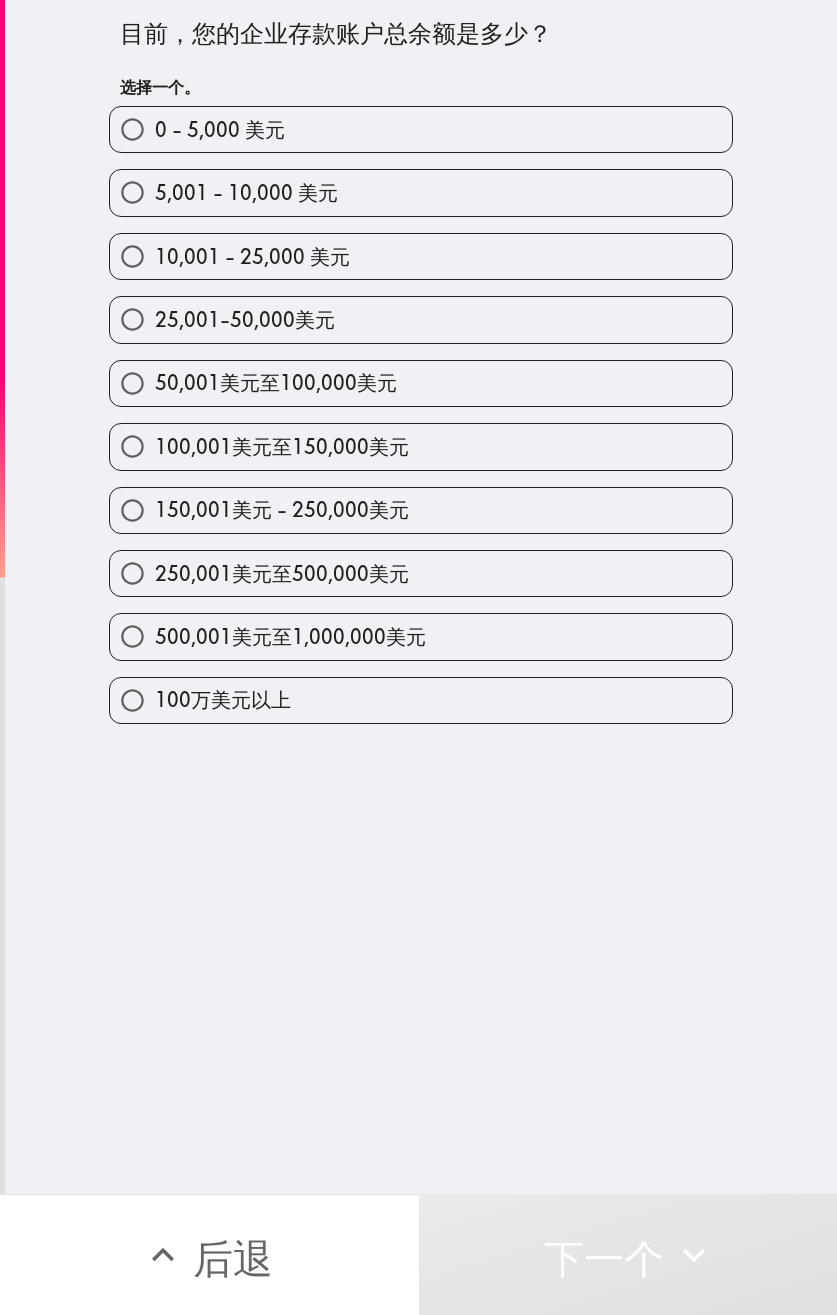 click on "150,001美元 - 250,000美元" at bounding box center [282, 509] 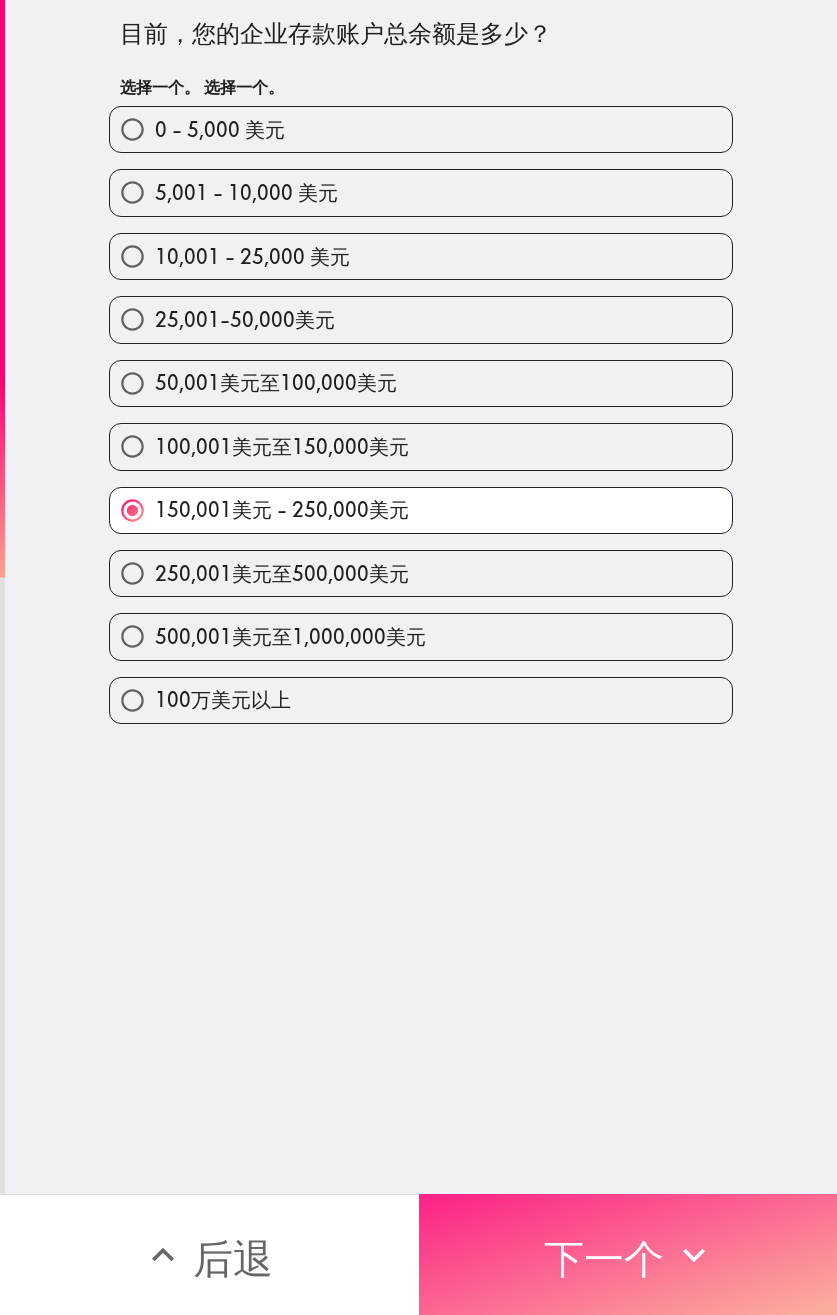 click on "下一个" at bounding box center [604, 1258] 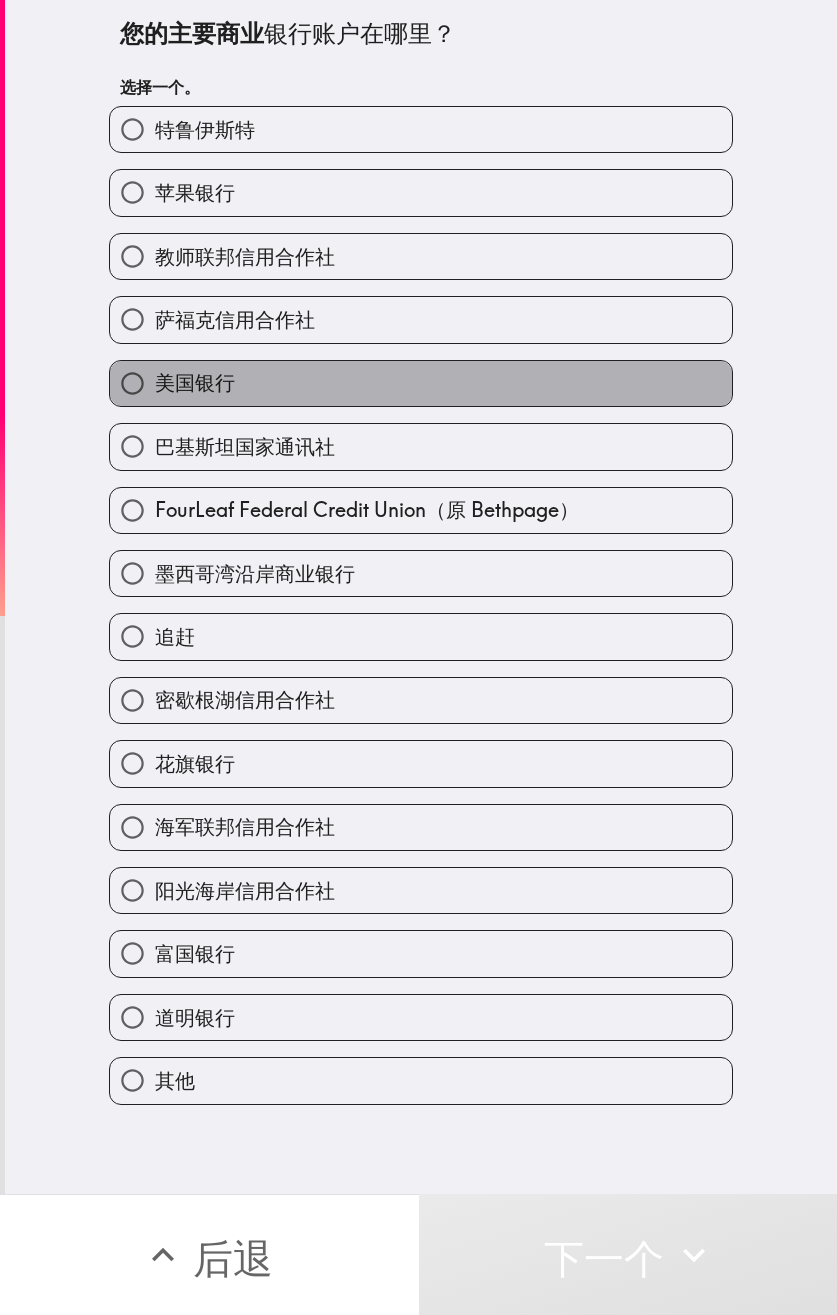 drag, startPoint x: 348, startPoint y: 392, endPoint x: 373, endPoint y: 394, distance: 25.079872 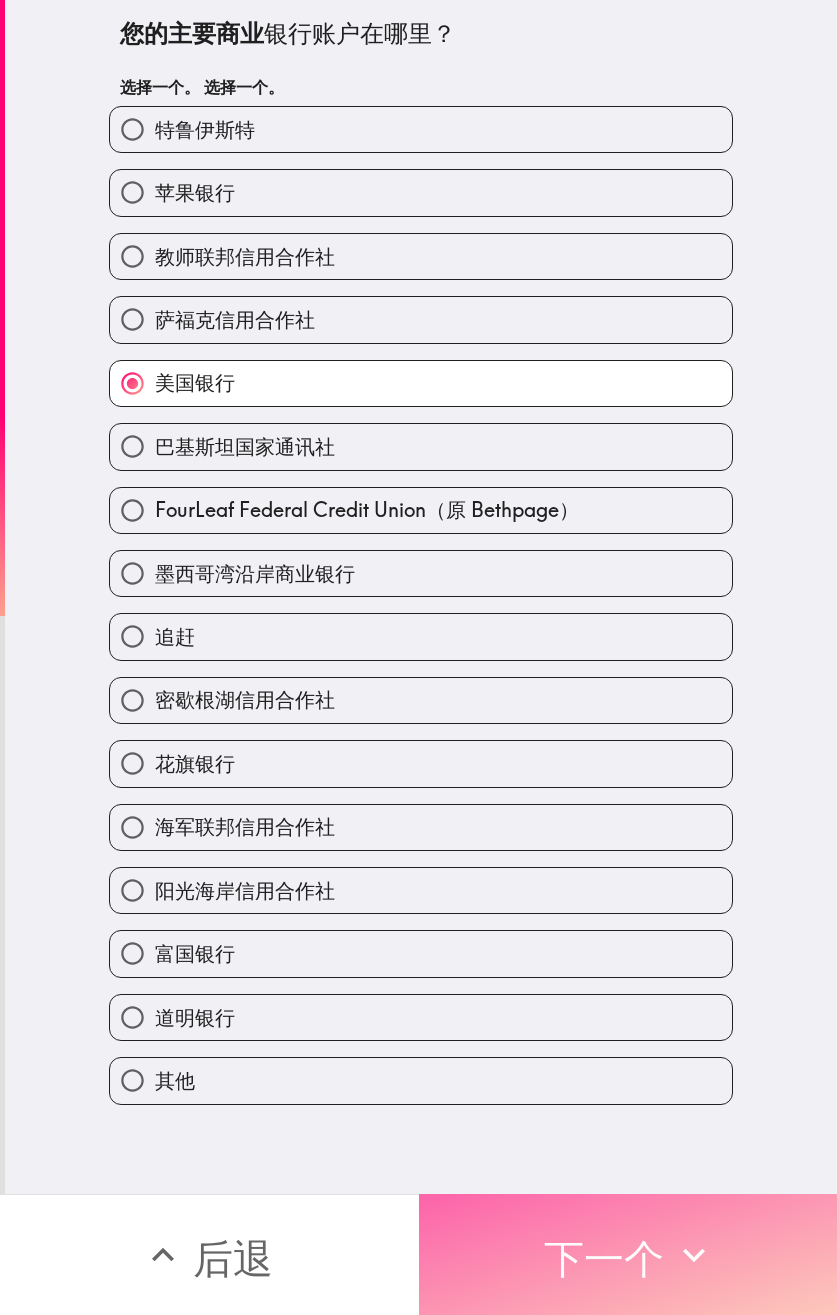 click on "下一个" at bounding box center [604, 1258] 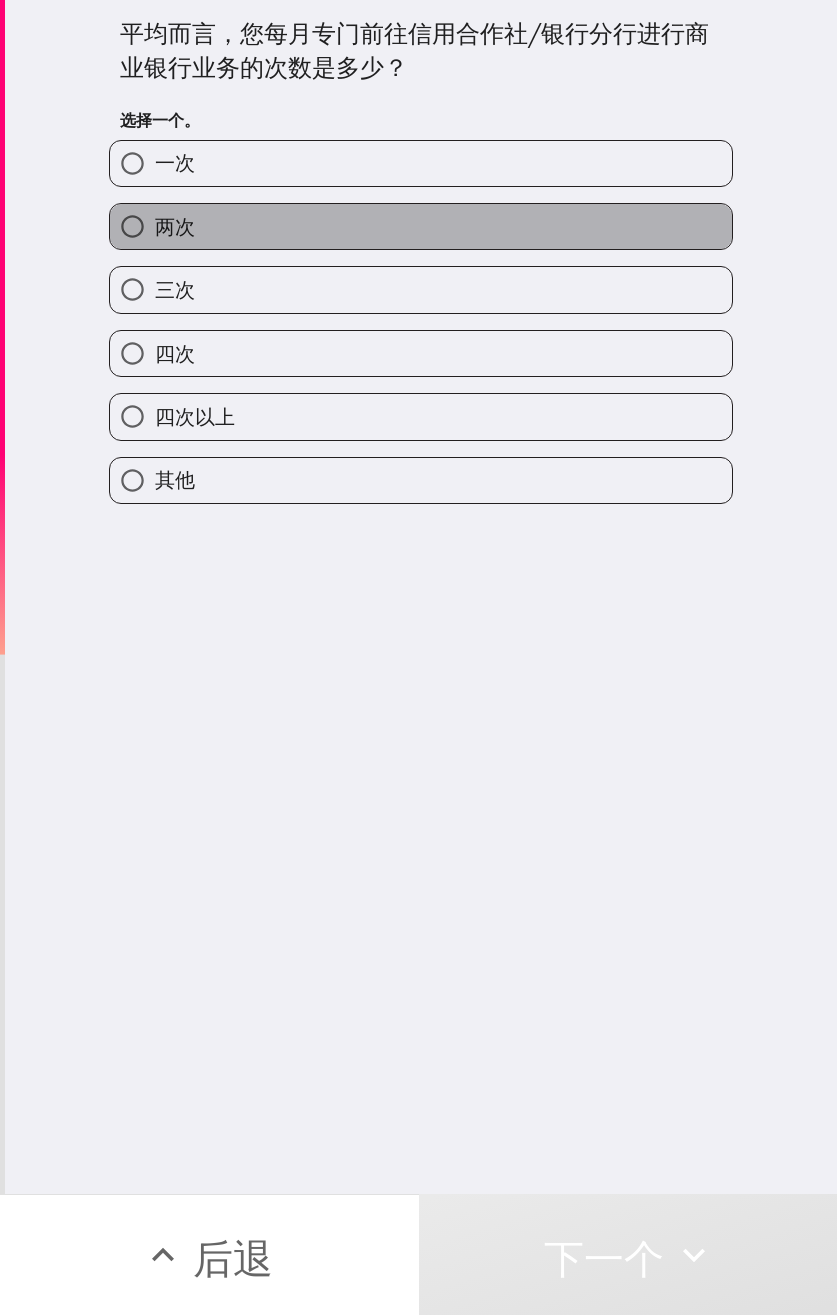 drag, startPoint x: 364, startPoint y: 224, endPoint x: 519, endPoint y: 216, distance: 155.20631 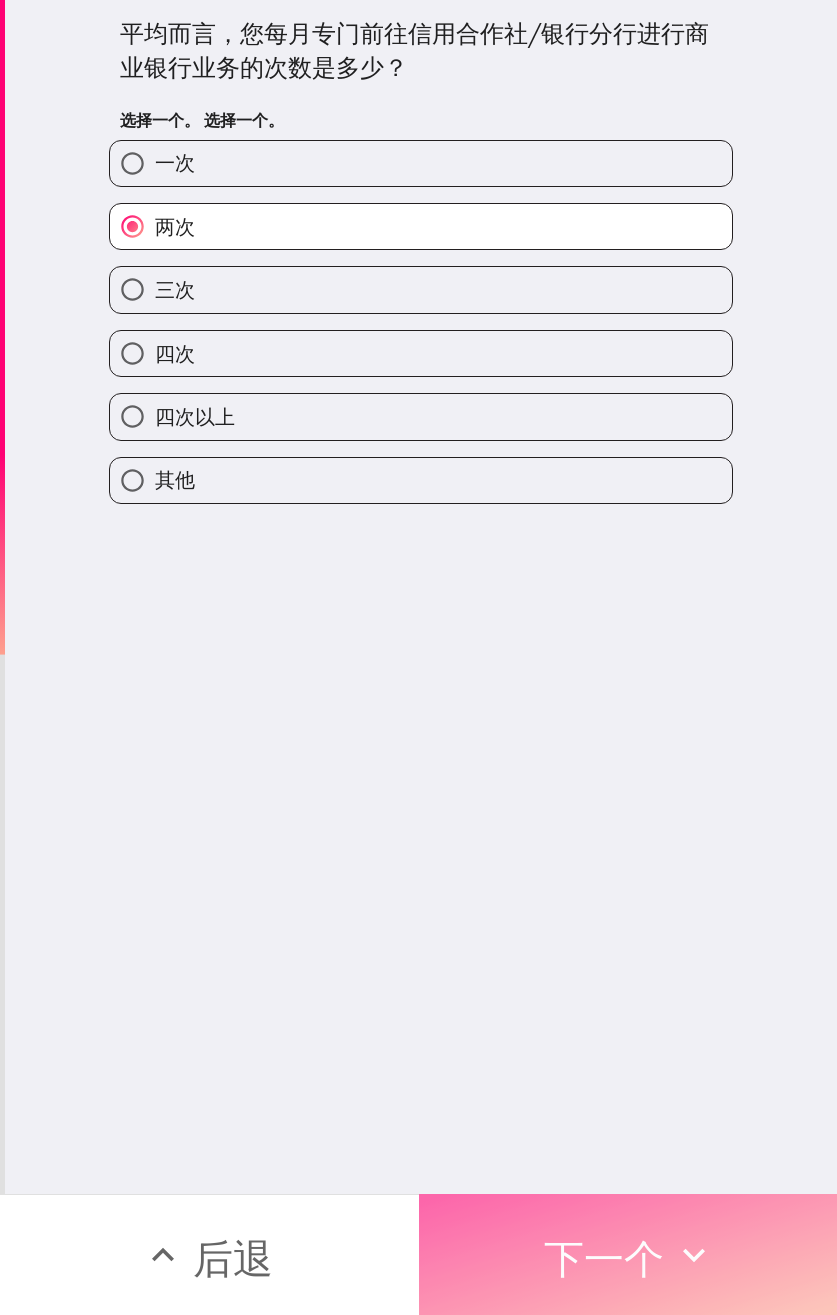 drag, startPoint x: 568, startPoint y: 1238, endPoint x: 582, endPoint y: 1228, distance: 17.20465 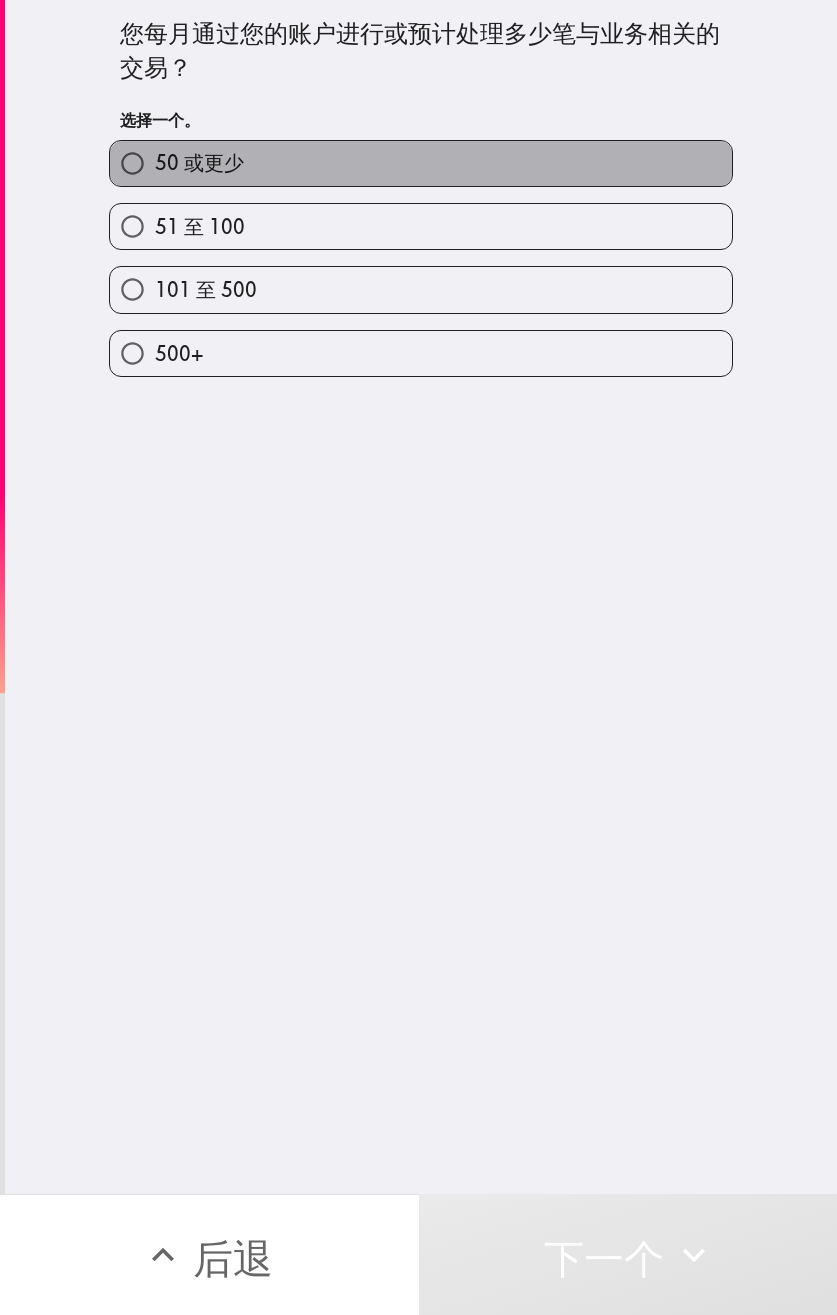 click on "50 或更少" at bounding box center (421, 163) 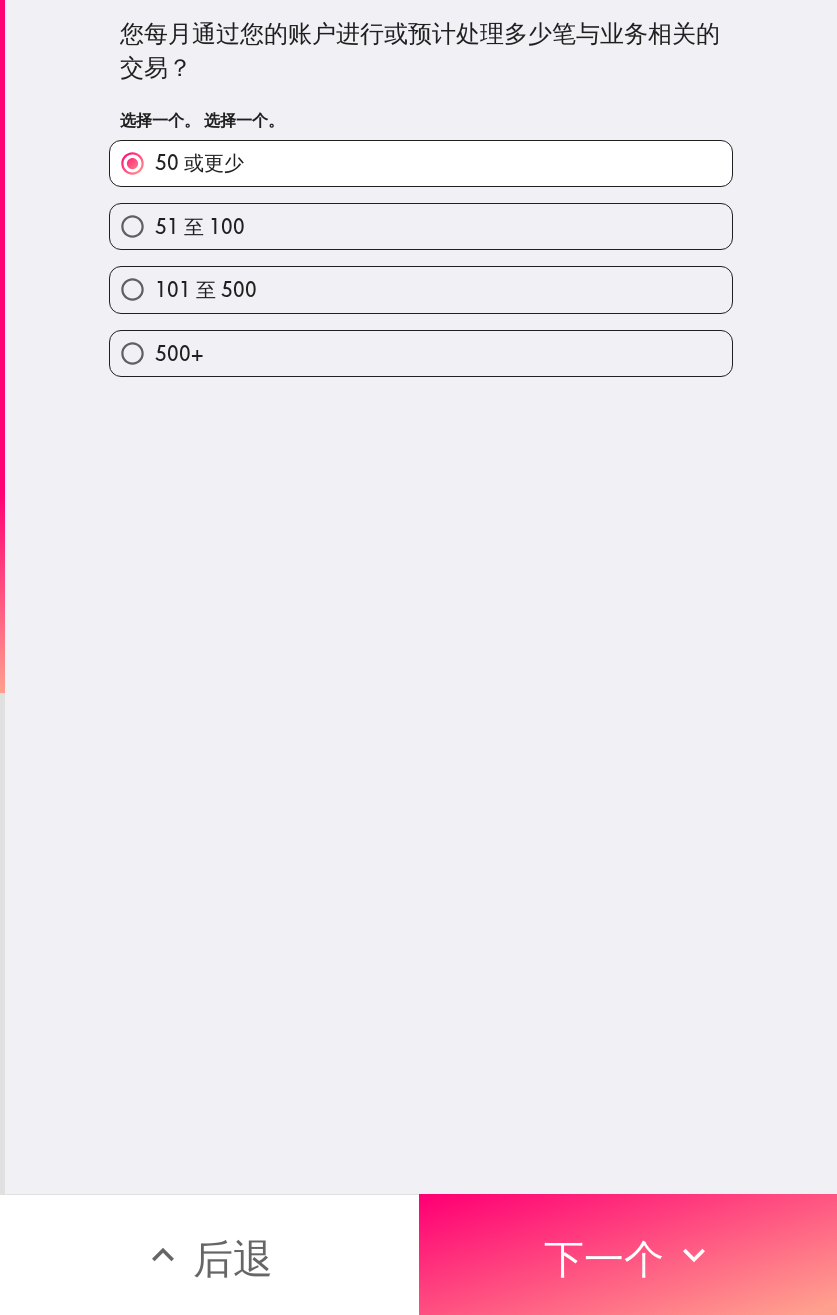 click on "51 至 100" at bounding box center (421, 226) 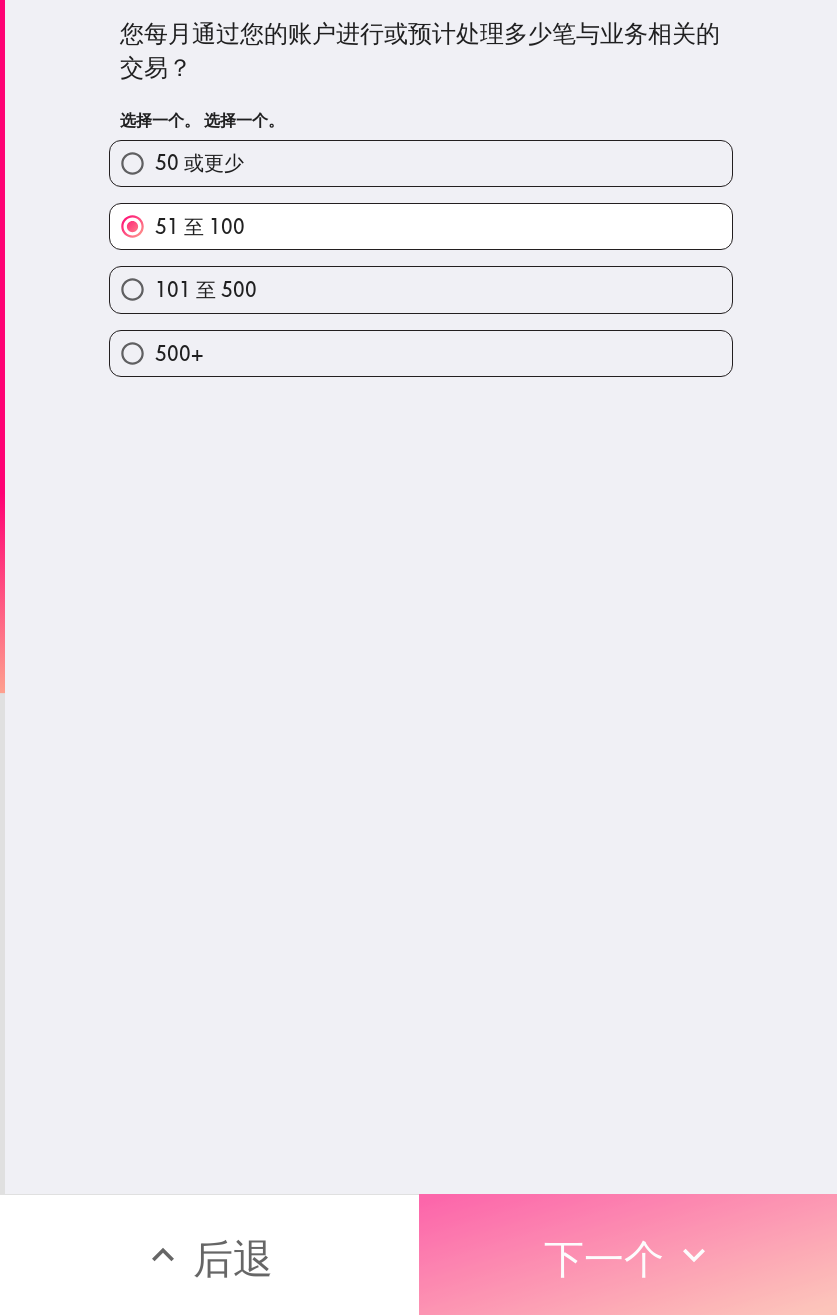 click on "下一个" at bounding box center (604, 1258) 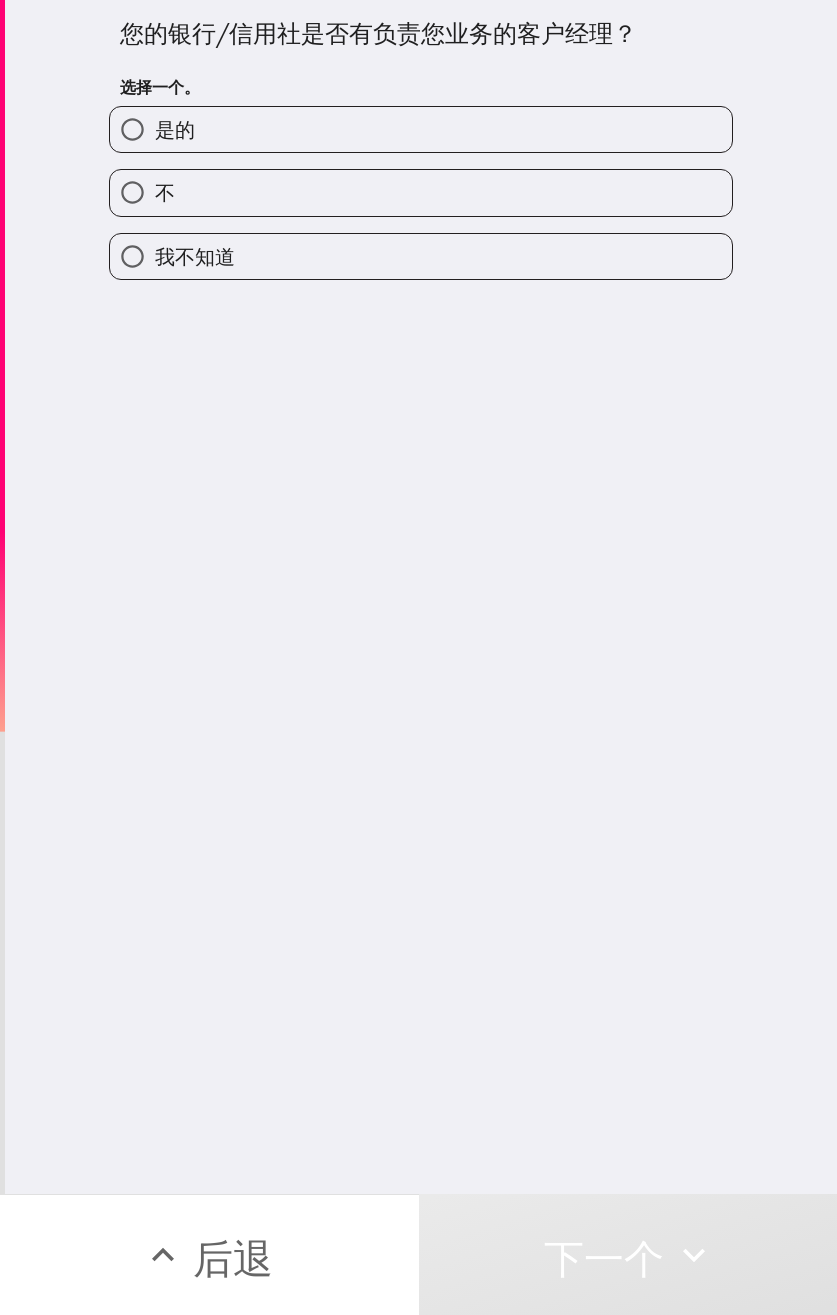 drag, startPoint x: 266, startPoint y: 128, endPoint x: 281, endPoint y: 128, distance: 15 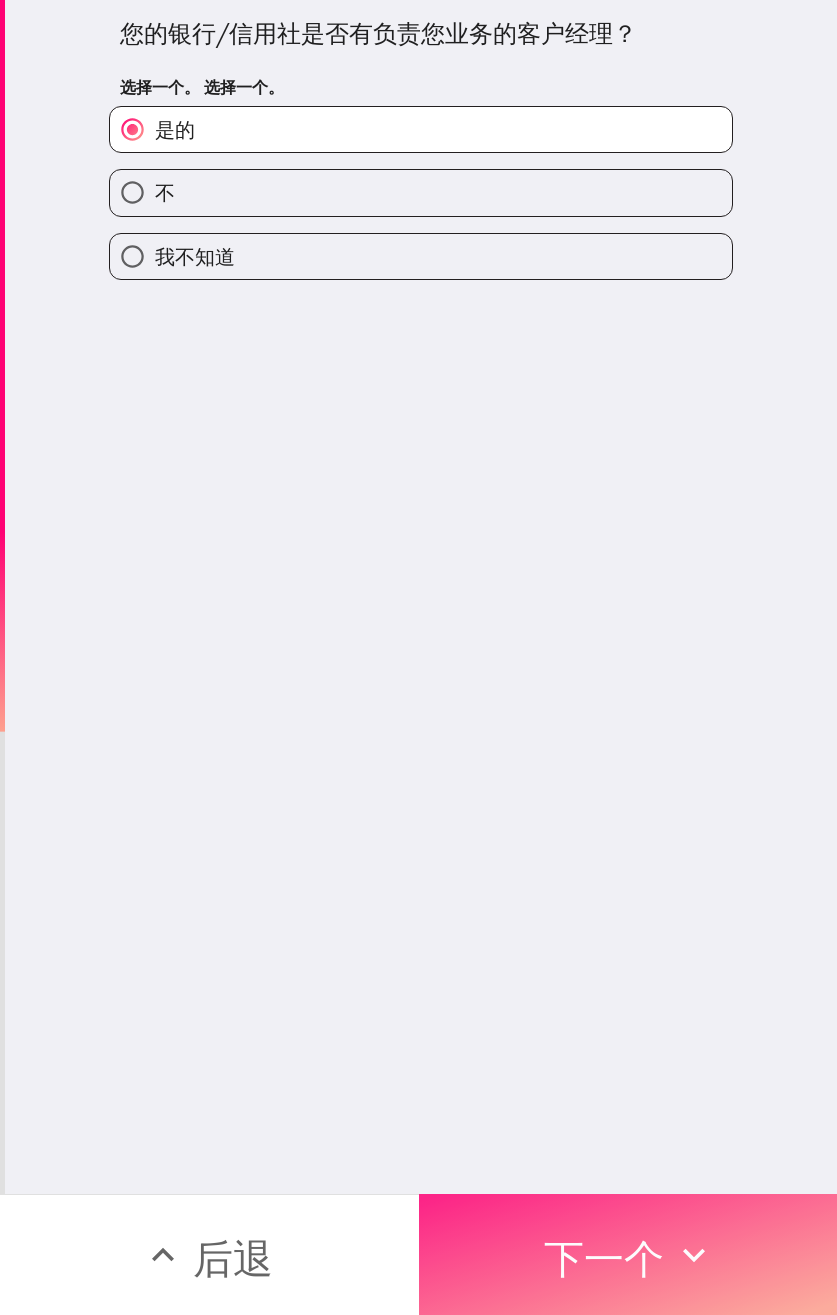 click on "下一个" at bounding box center (628, 1254) 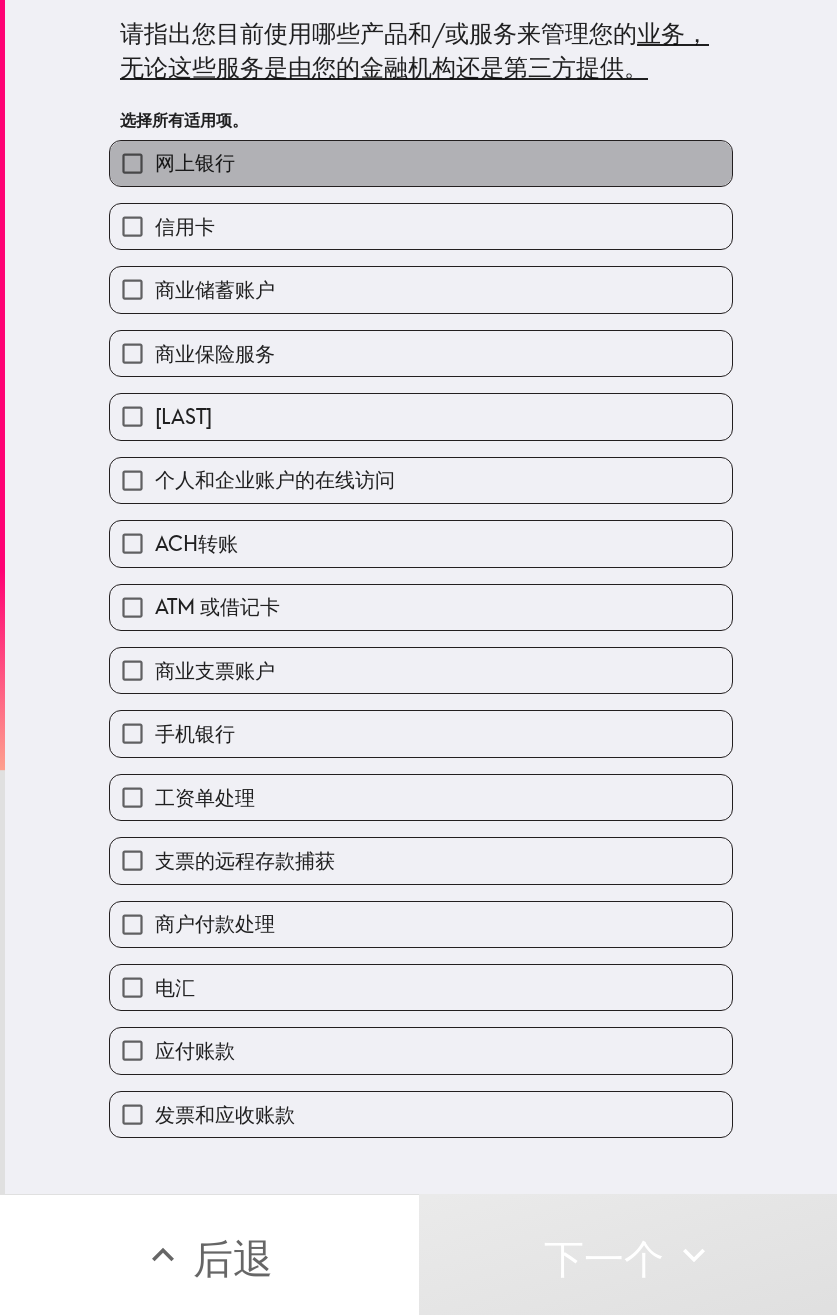 click on "网上银行" at bounding box center [421, 163] 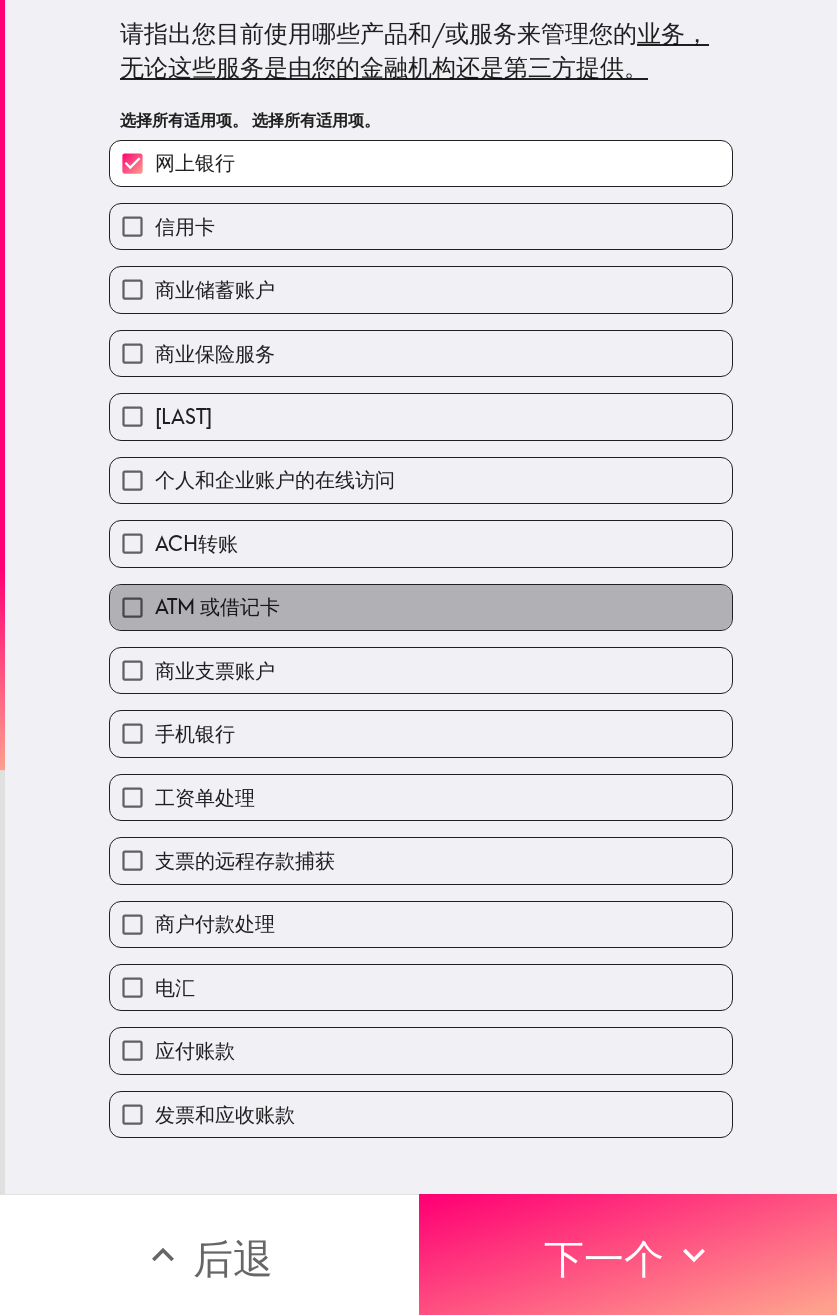 click on "ATM 或借记卡" at bounding box center [421, 607] 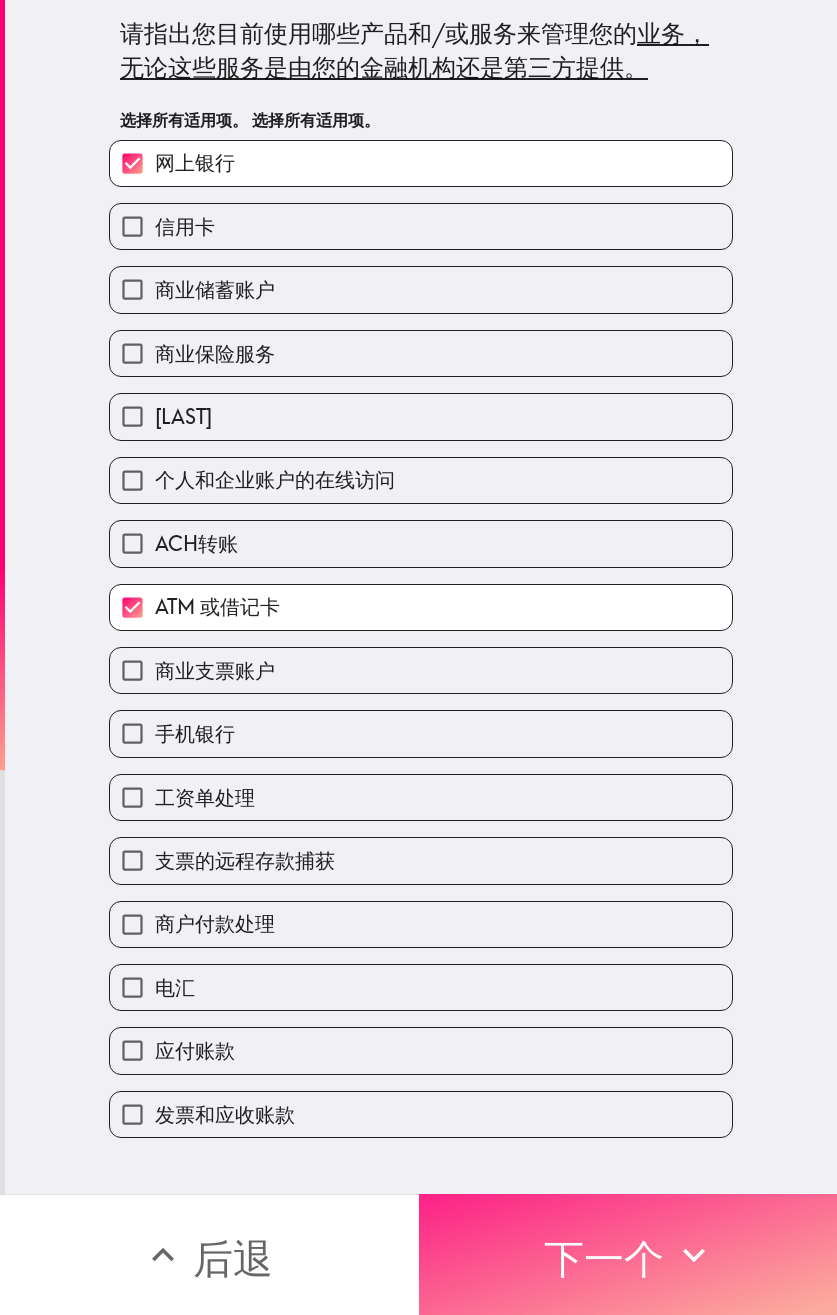 click on "下一个" at bounding box center (604, 1258) 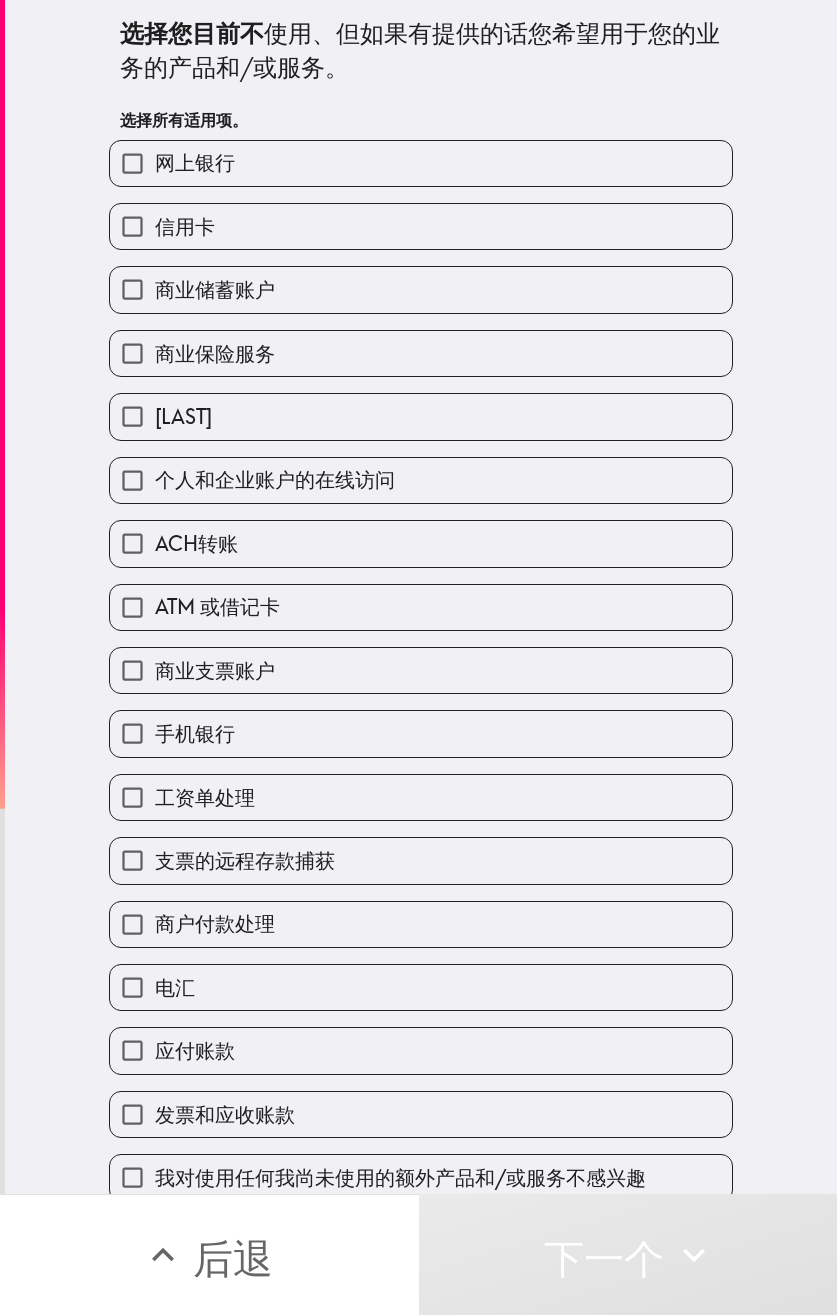 click on "电汇" at bounding box center [421, 987] 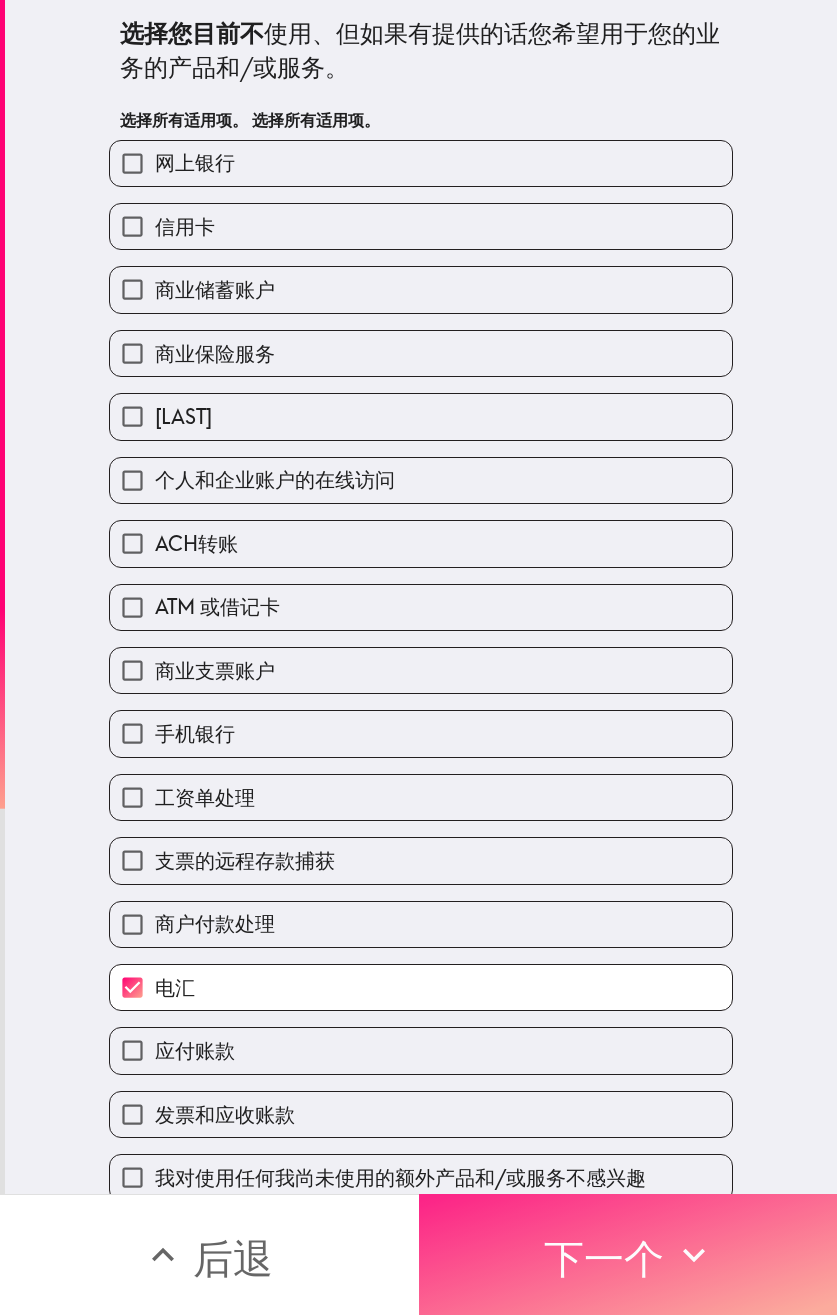 click on "下一个" at bounding box center (604, 1258) 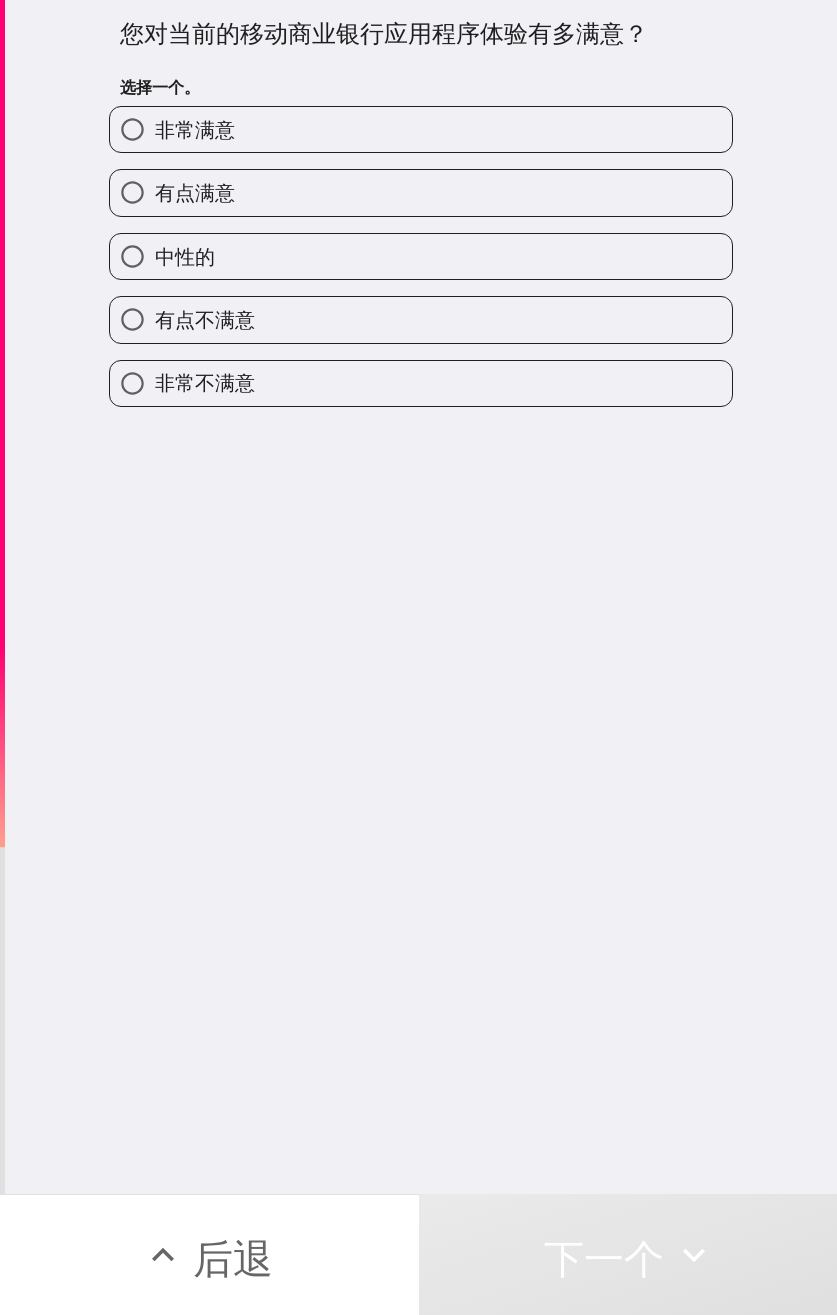 drag, startPoint x: 377, startPoint y: 128, endPoint x: 494, endPoint y: 139, distance: 117.51595 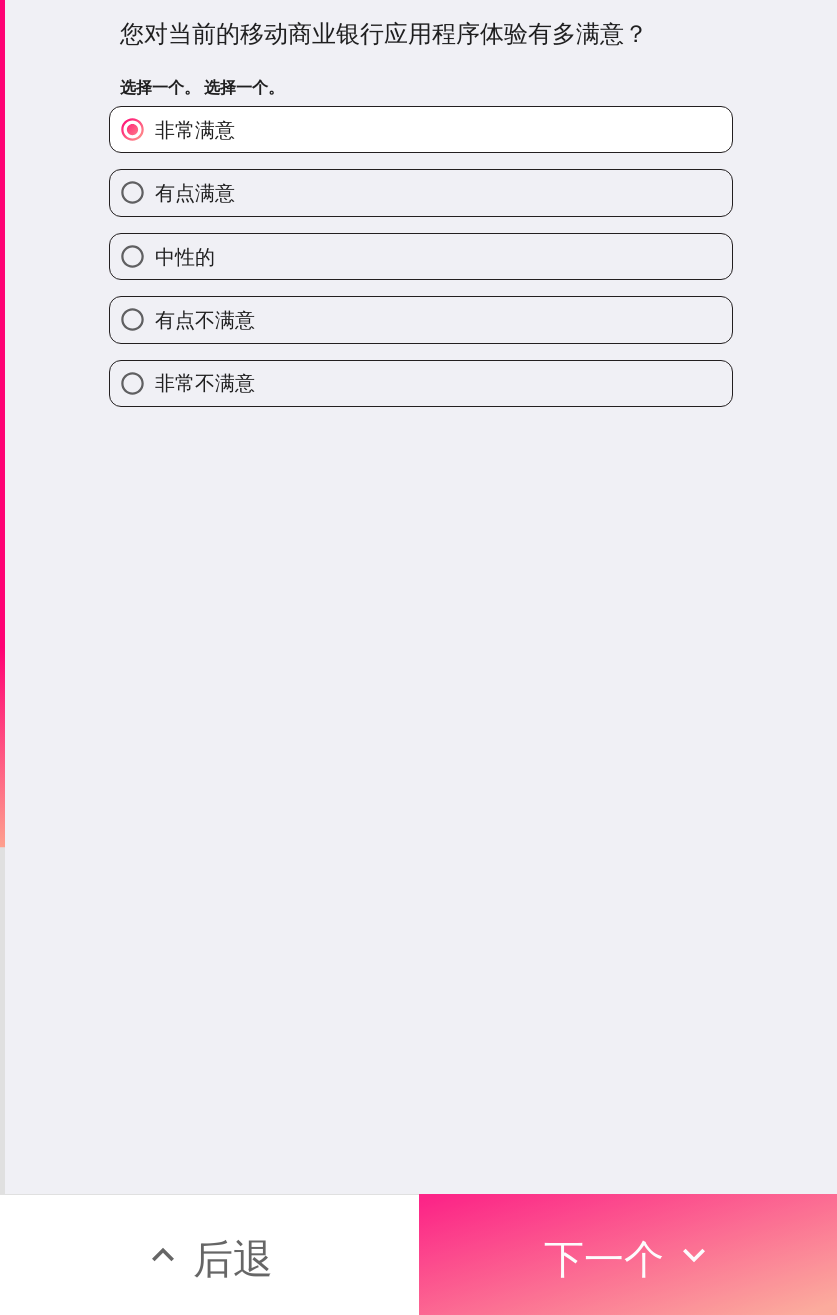 click on "下一个" at bounding box center (604, 1258) 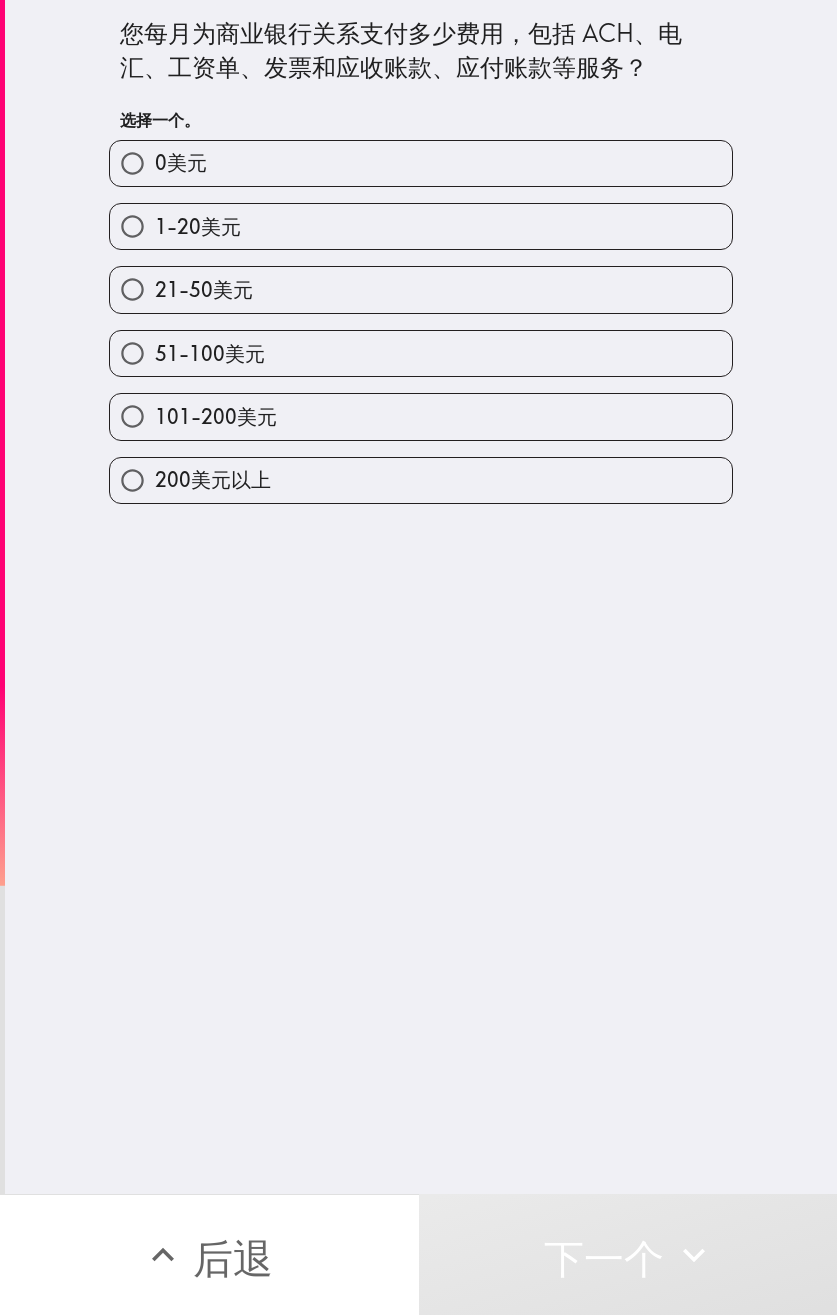 drag, startPoint x: 398, startPoint y: 469, endPoint x: 445, endPoint y: 469, distance: 47 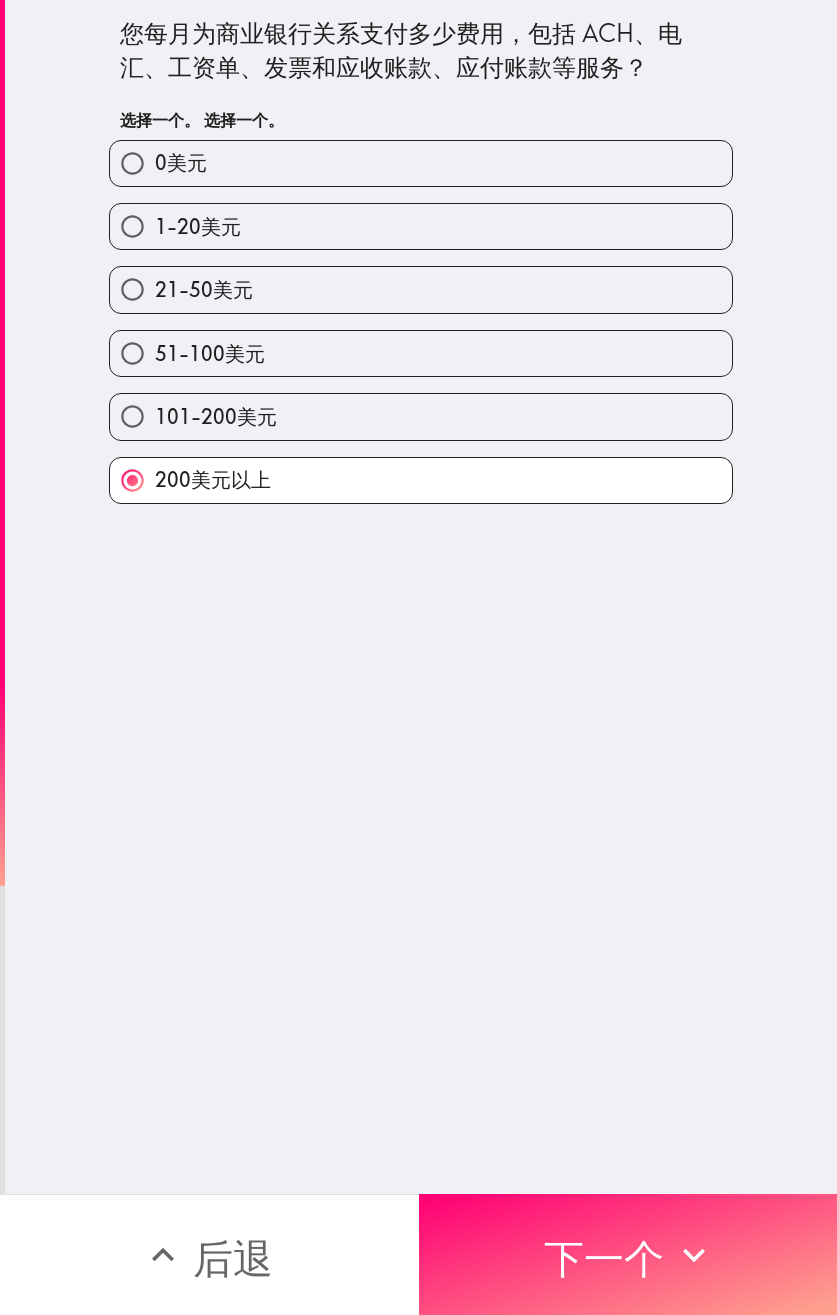 drag, startPoint x: 339, startPoint y: 427, endPoint x: 587, endPoint y: 424, distance: 248.01814 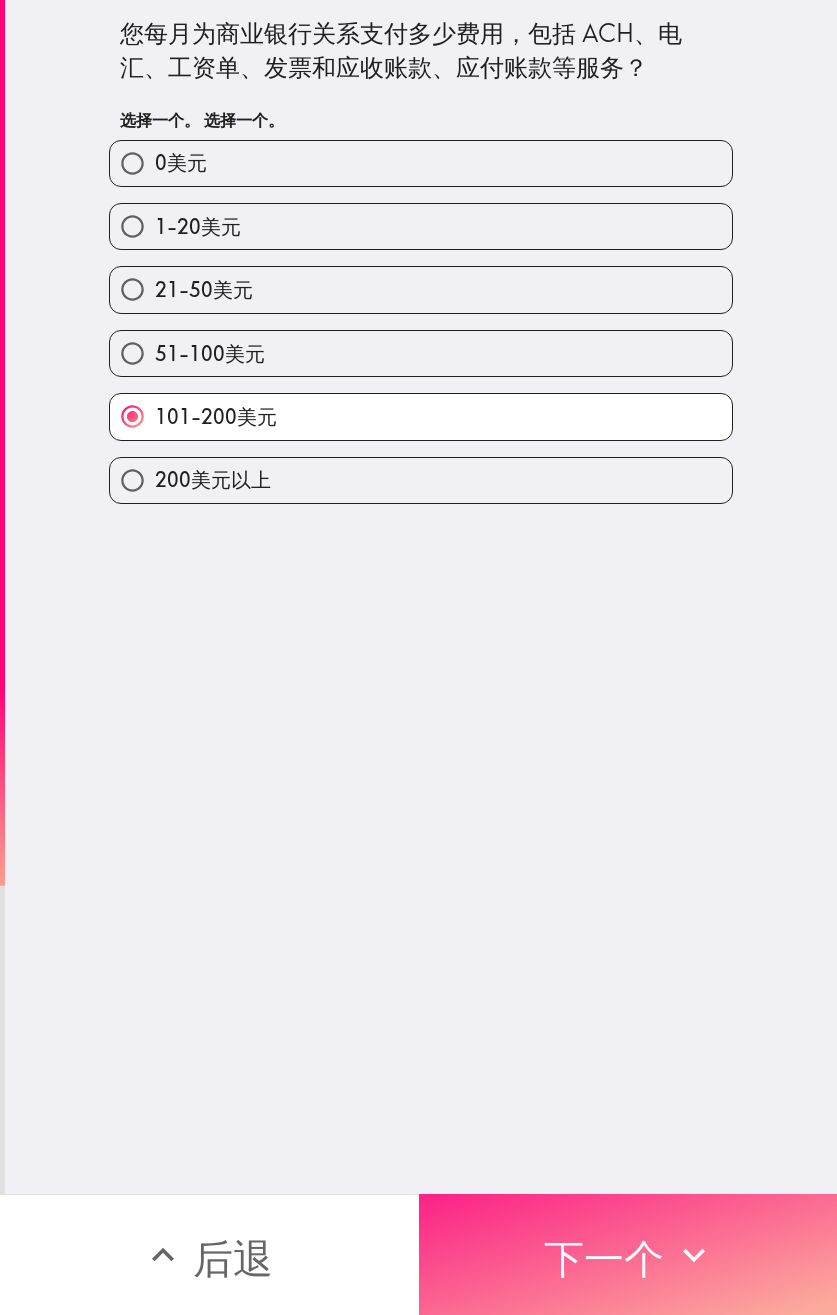 drag, startPoint x: 591, startPoint y: 1234, endPoint x: 617, endPoint y: 1228, distance: 26.683329 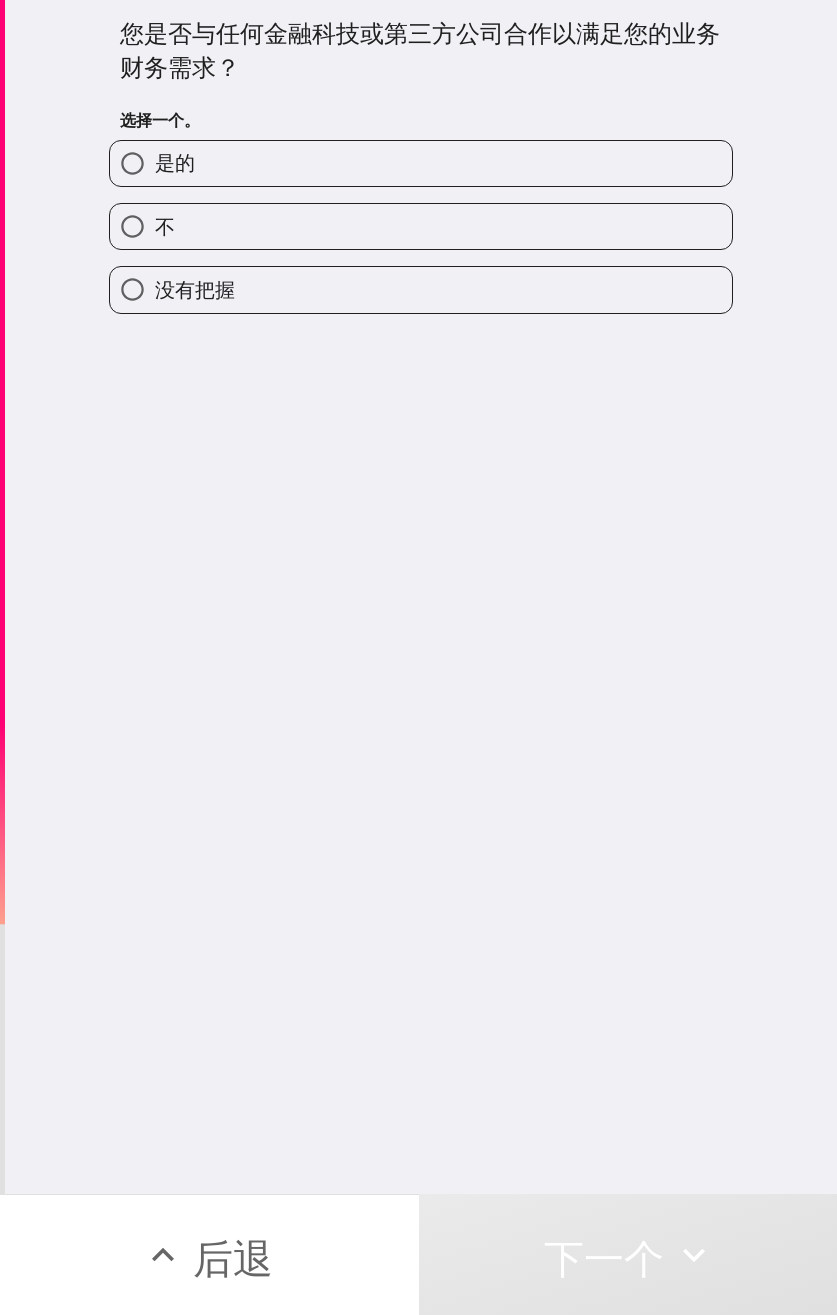 drag, startPoint x: 367, startPoint y: 176, endPoint x: 582, endPoint y: 181, distance: 215.05814 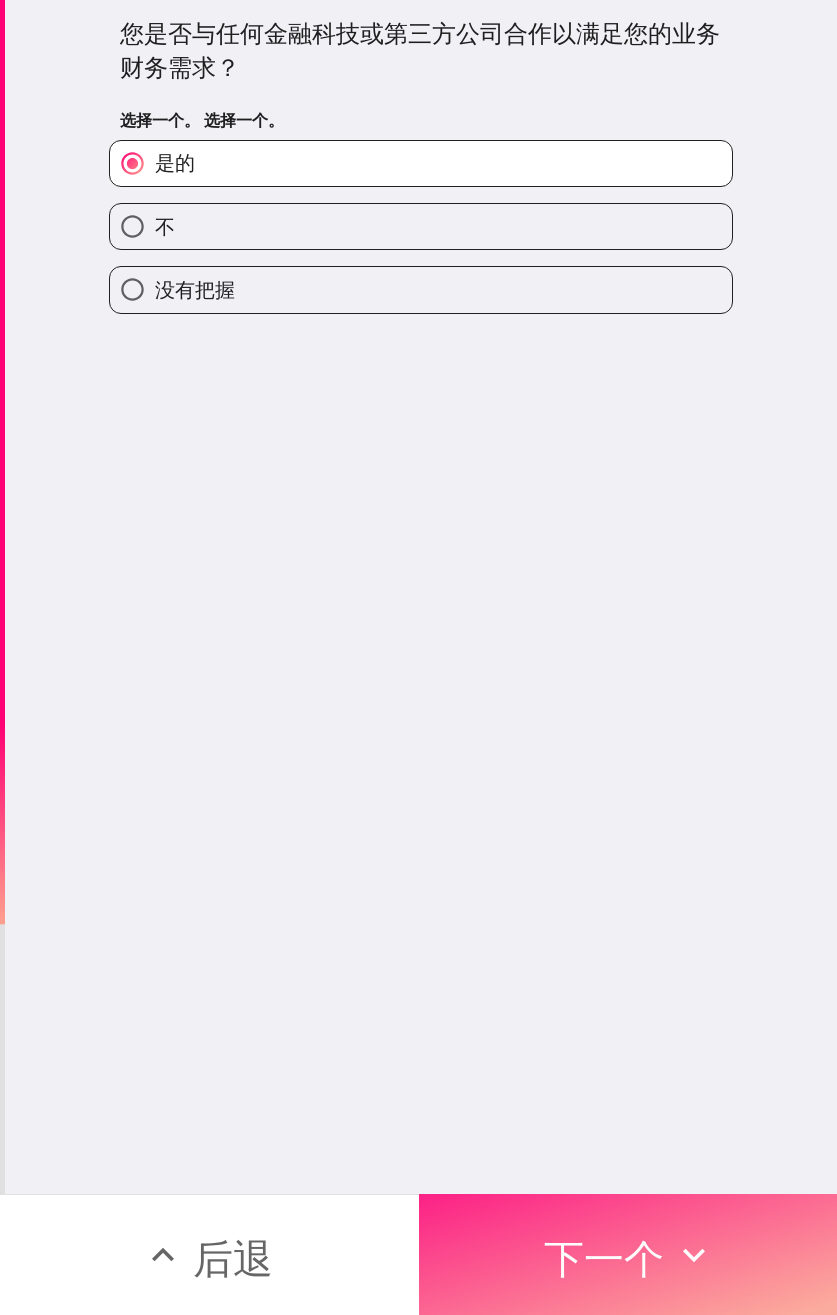 click on "下一个" at bounding box center (628, 1254) 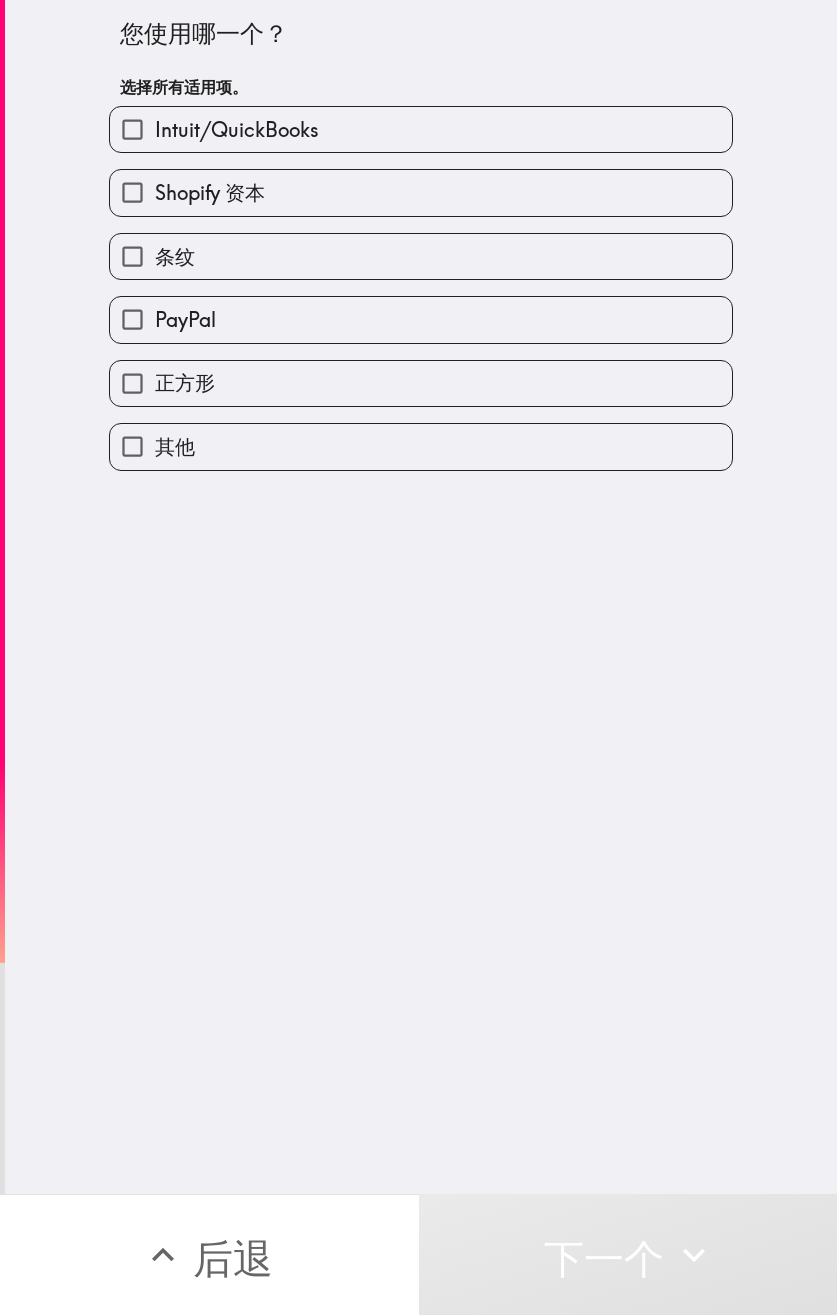 click on "PayPal" at bounding box center (421, 319) 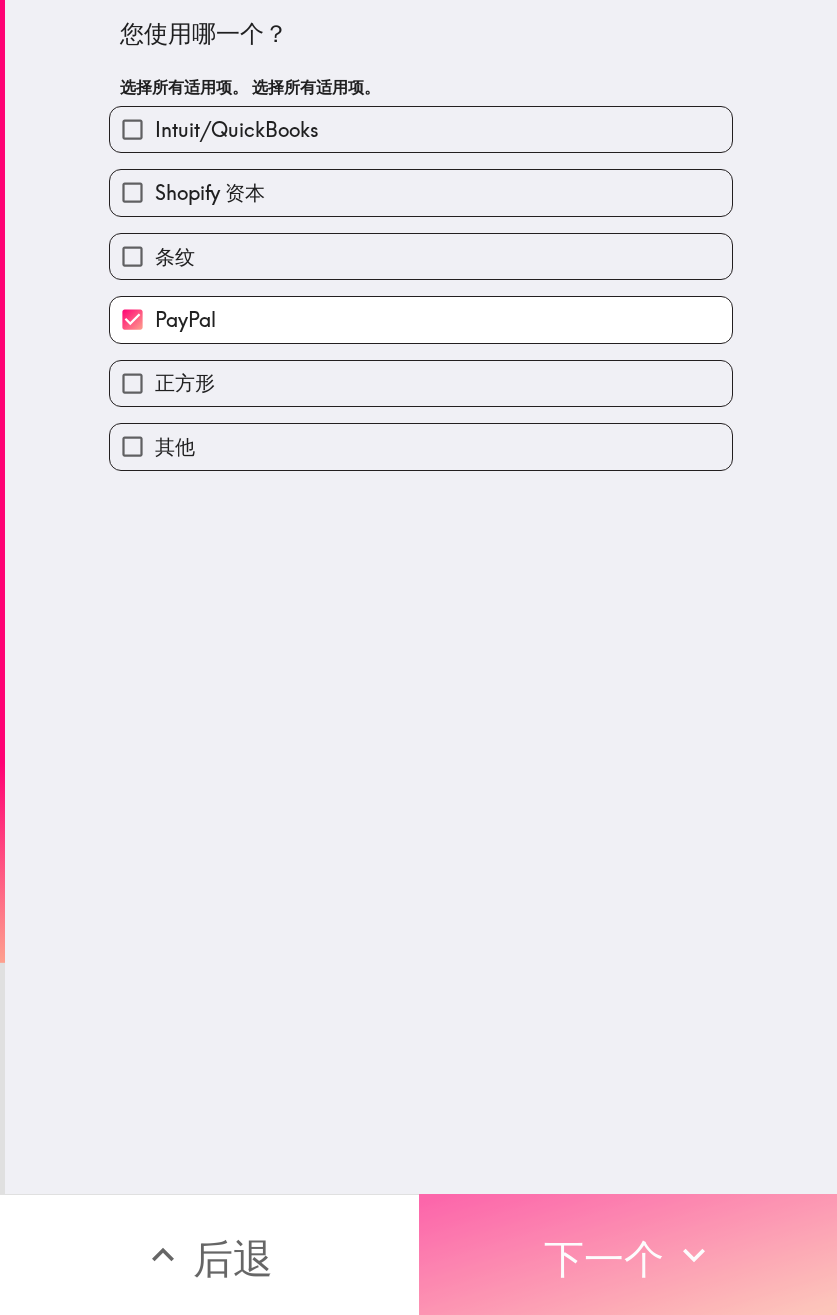 click on "下一个" at bounding box center (604, 1258) 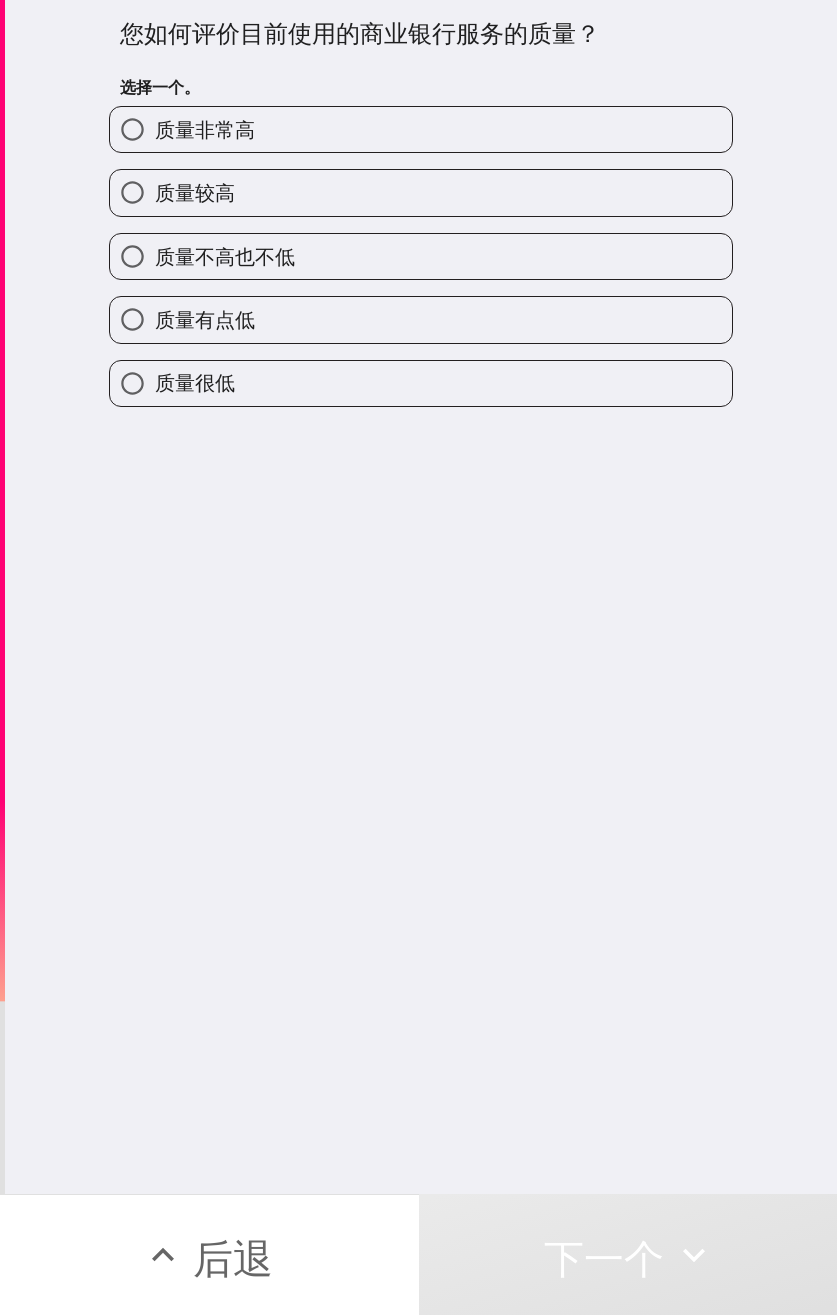 click on "质量非常高" at bounding box center [421, 129] 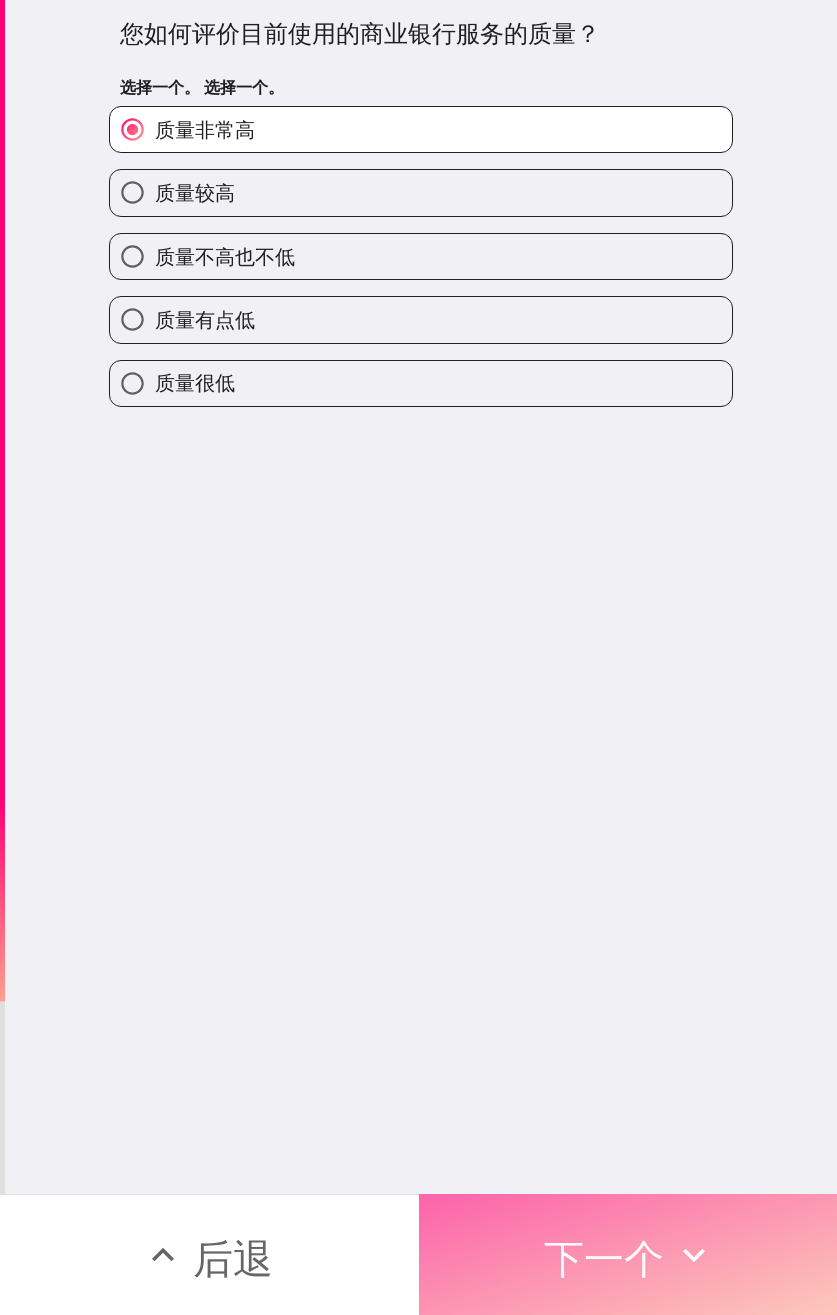 drag, startPoint x: 694, startPoint y: 1245, endPoint x: 775, endPoint y: 1237, distance: 81.394104 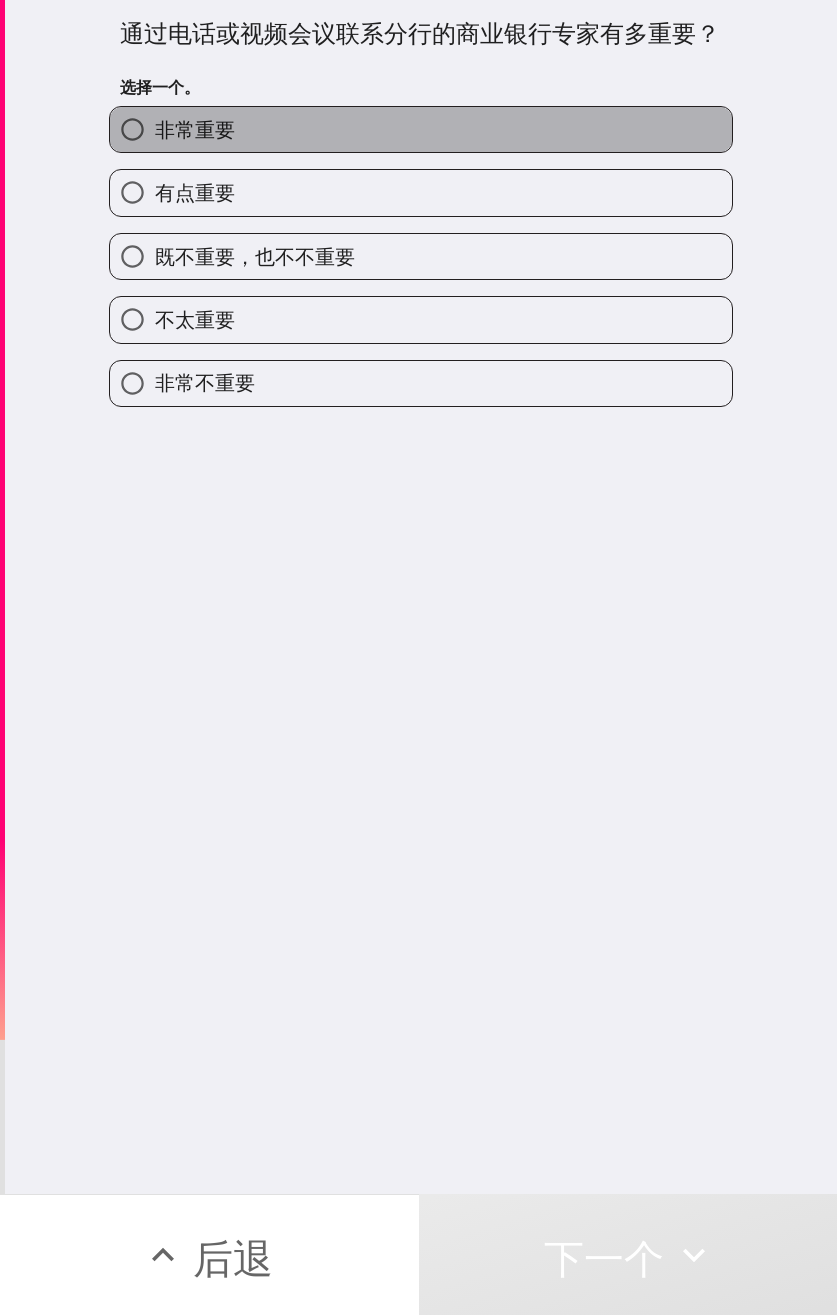 drag, startPoint x: 409, startPoint y: 127, endPoint x: 520, endPoint y: 135, distance: 111.28792 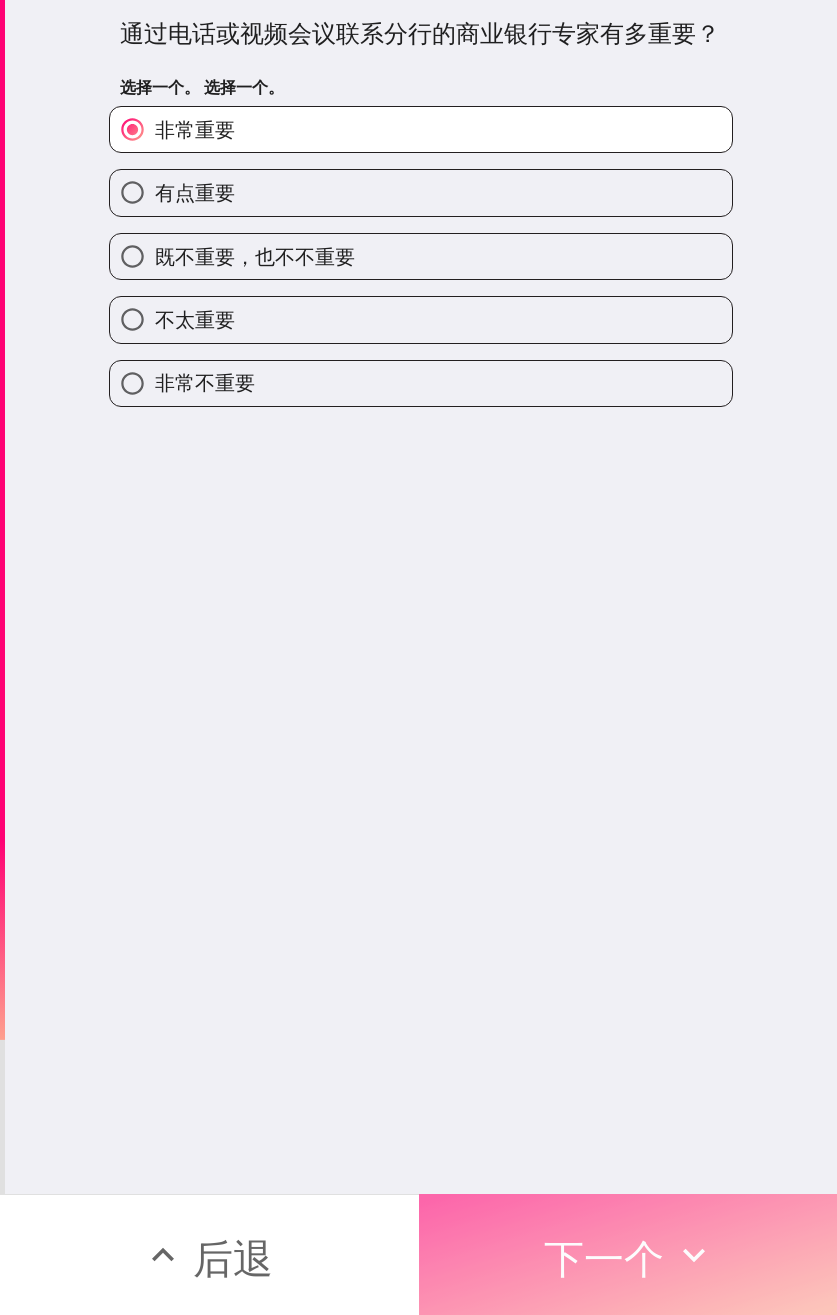 drag, startPoint x: 543, startPoint y: 1239, endPoint x: 591, endPoint y: 1241, distance: 48.04165 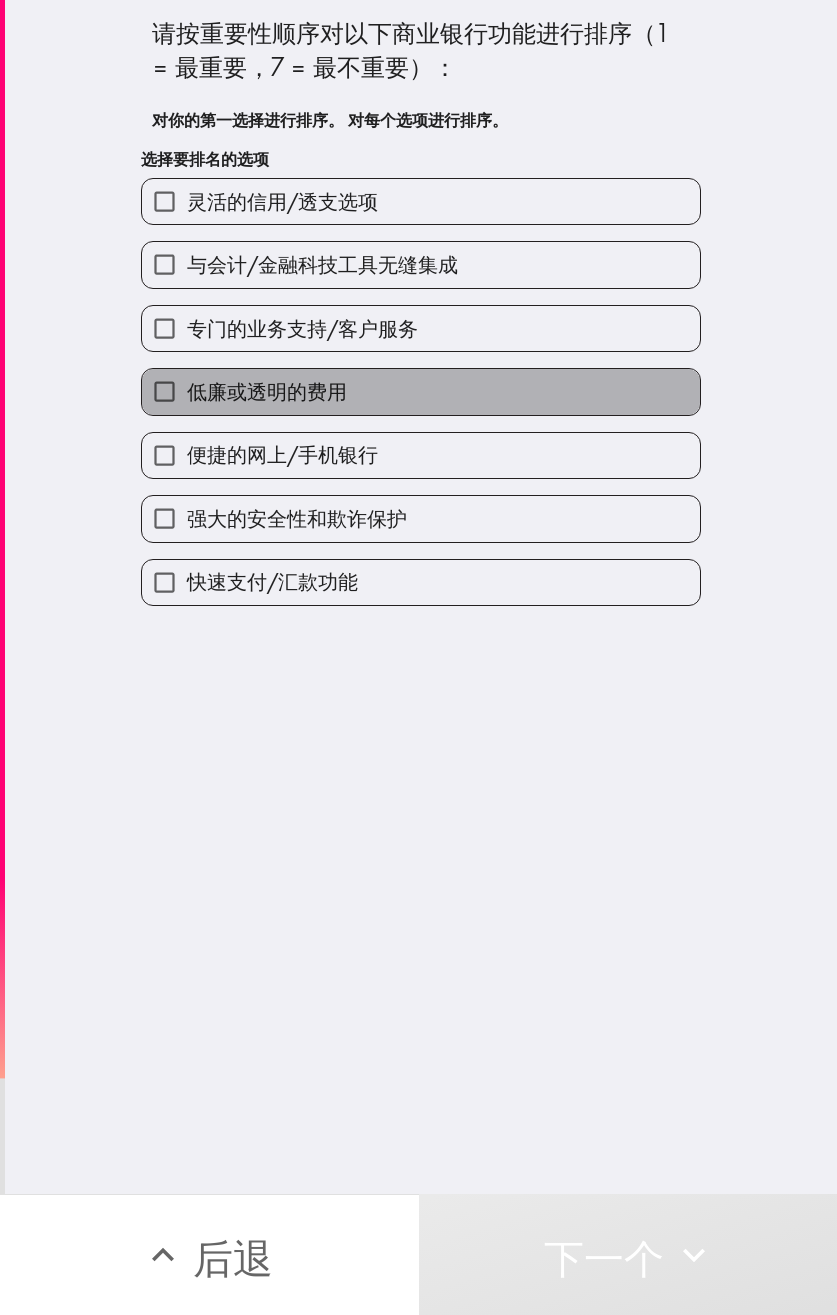 drag, startPoint x: 348, startPoint y: 377, endPoint x: 349, endPoint y: 329, distance: 48.010414 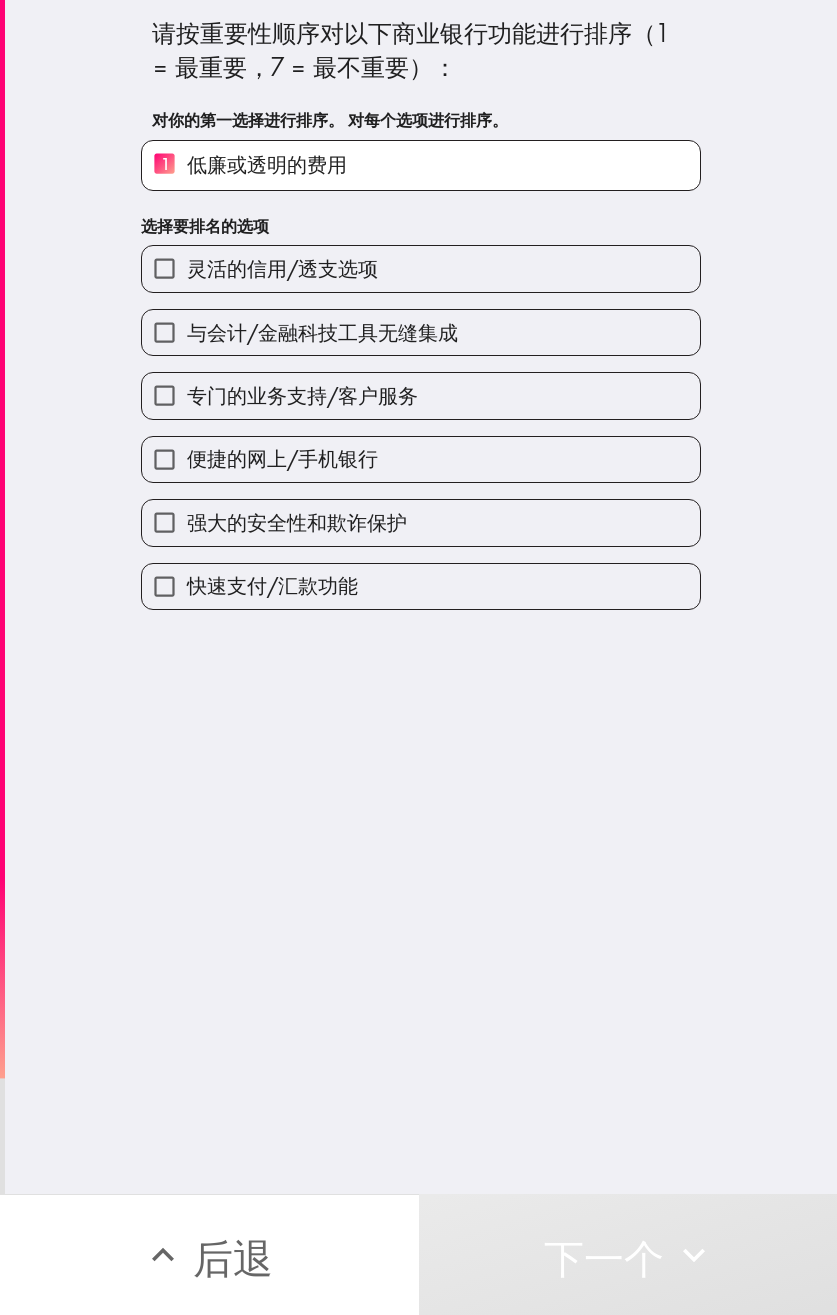 click on "灵活的信用/透支选项" at bounding box center (421, 268) 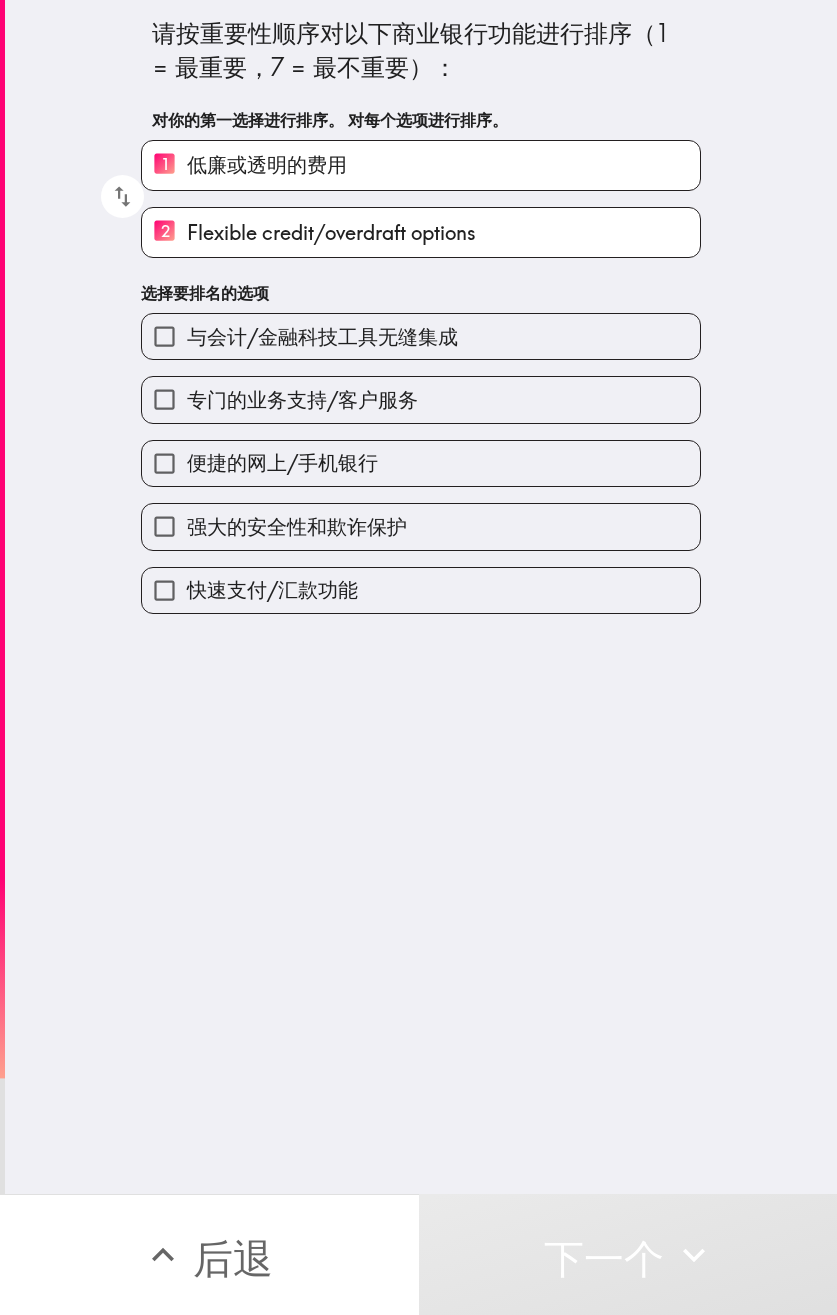 drag, startPoint x: 343, startPoint y: 411, endPoint x: 336, endPoint y: 455, distance: 44.553337 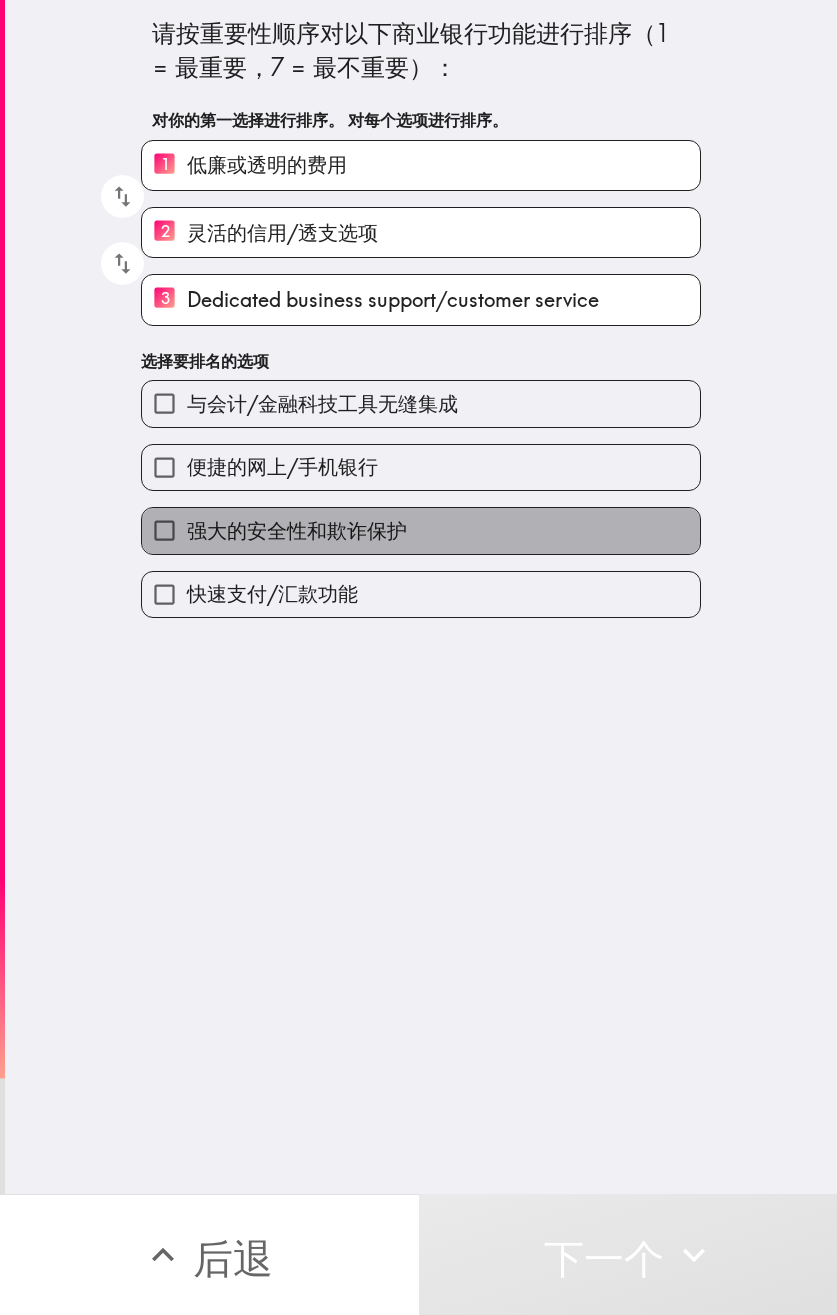 drag, startPoint x: 321, startPoint y: 539, endPoint x: 320, endPoint y: 617, distance: 78.00641 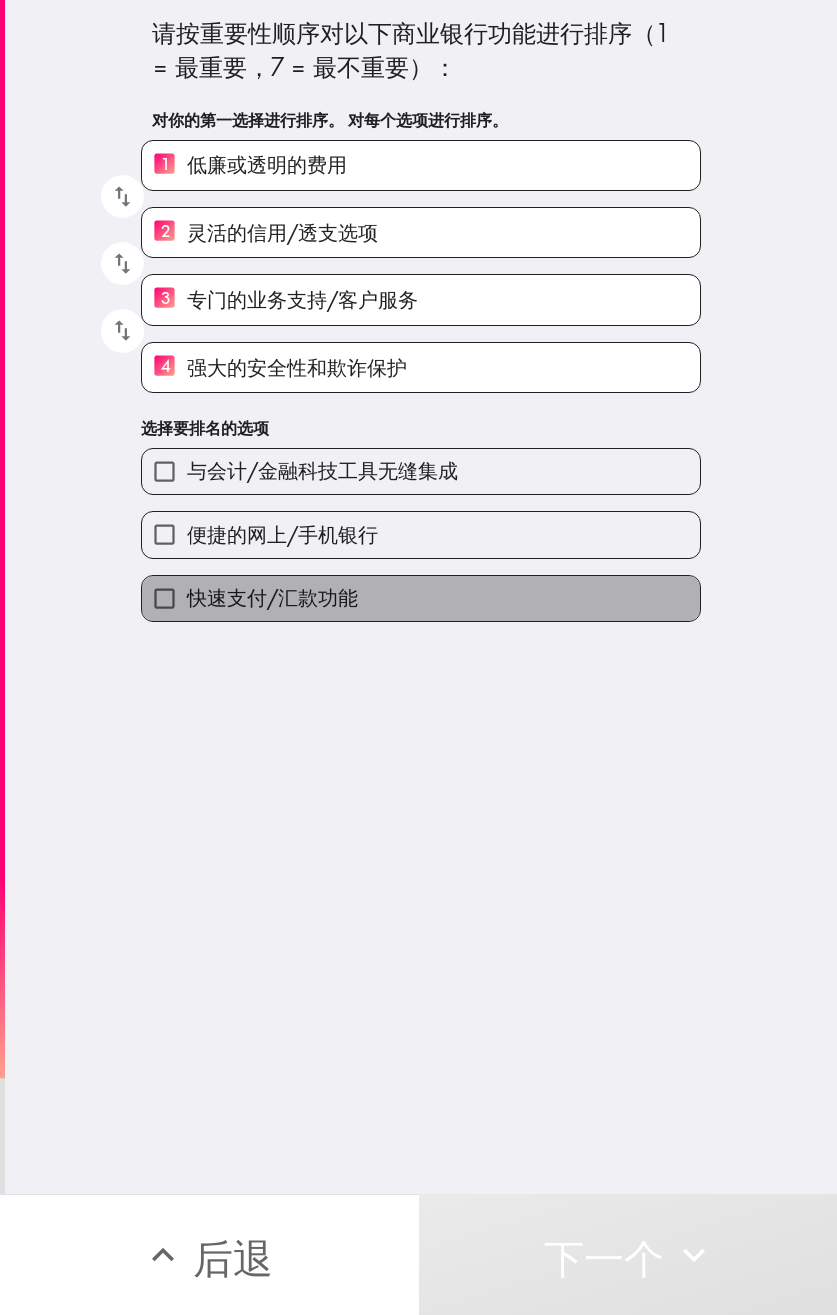 click on "快速支付/汇款功能" at bounding box center (272, 597) 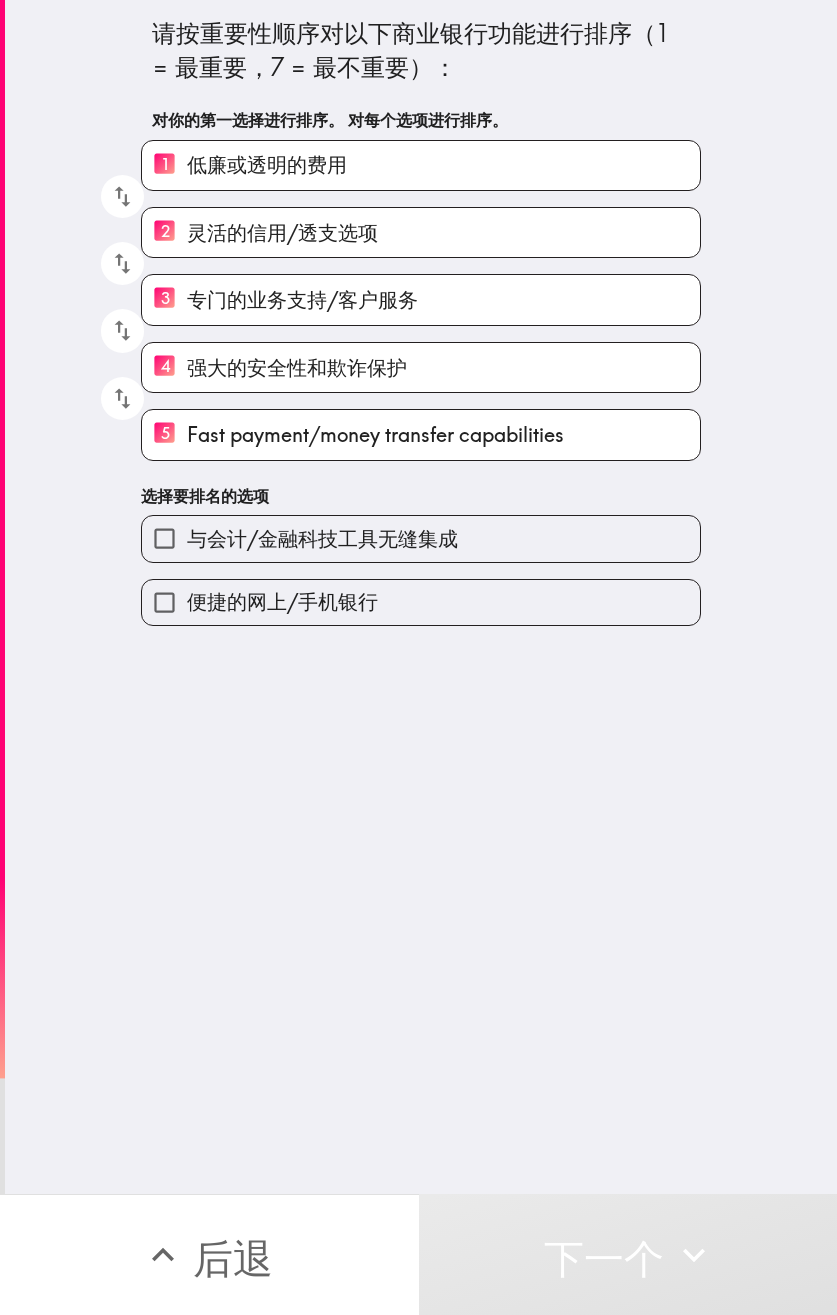 click on "与会计/金融科技工具无缝集成" at bounding box center [322, 538] 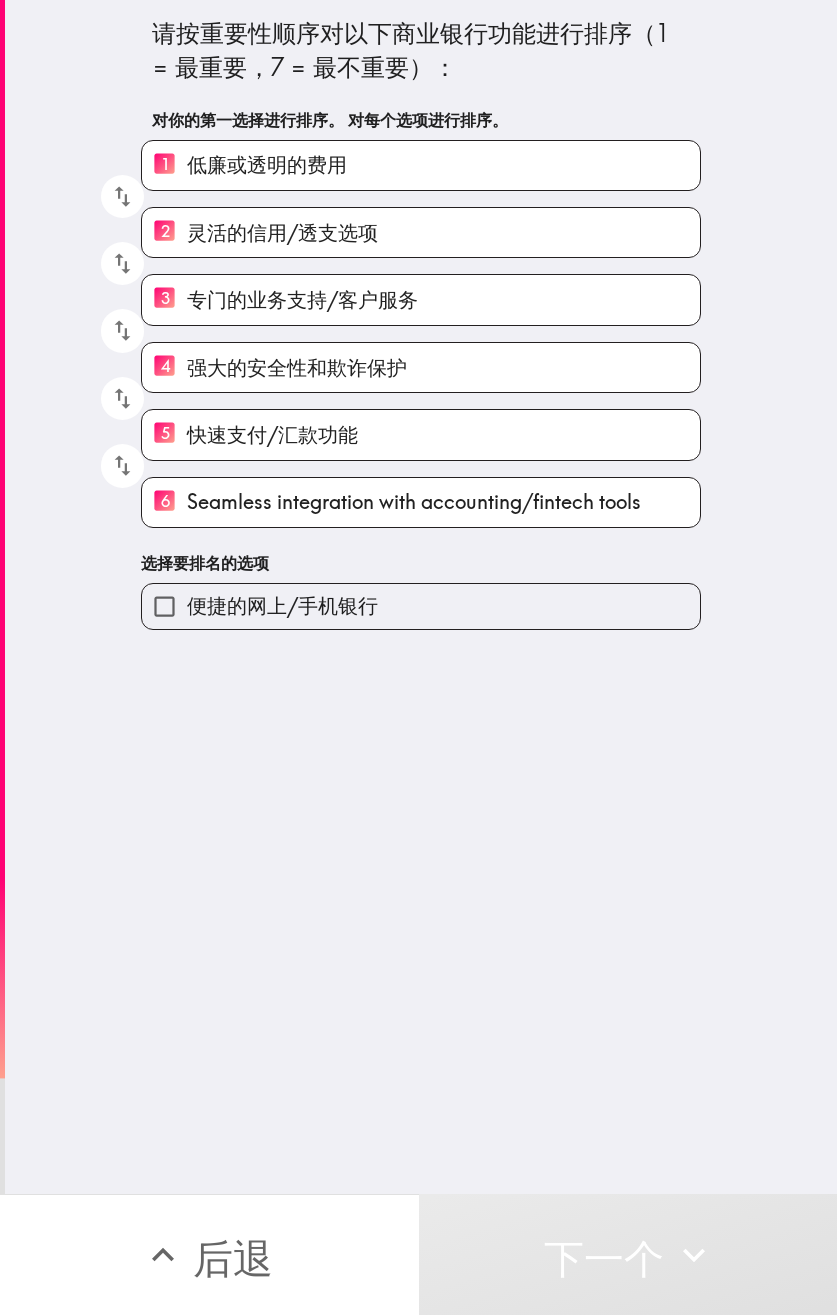 click on "便捷的网上/手机银行" at bounding box center (282, 605) 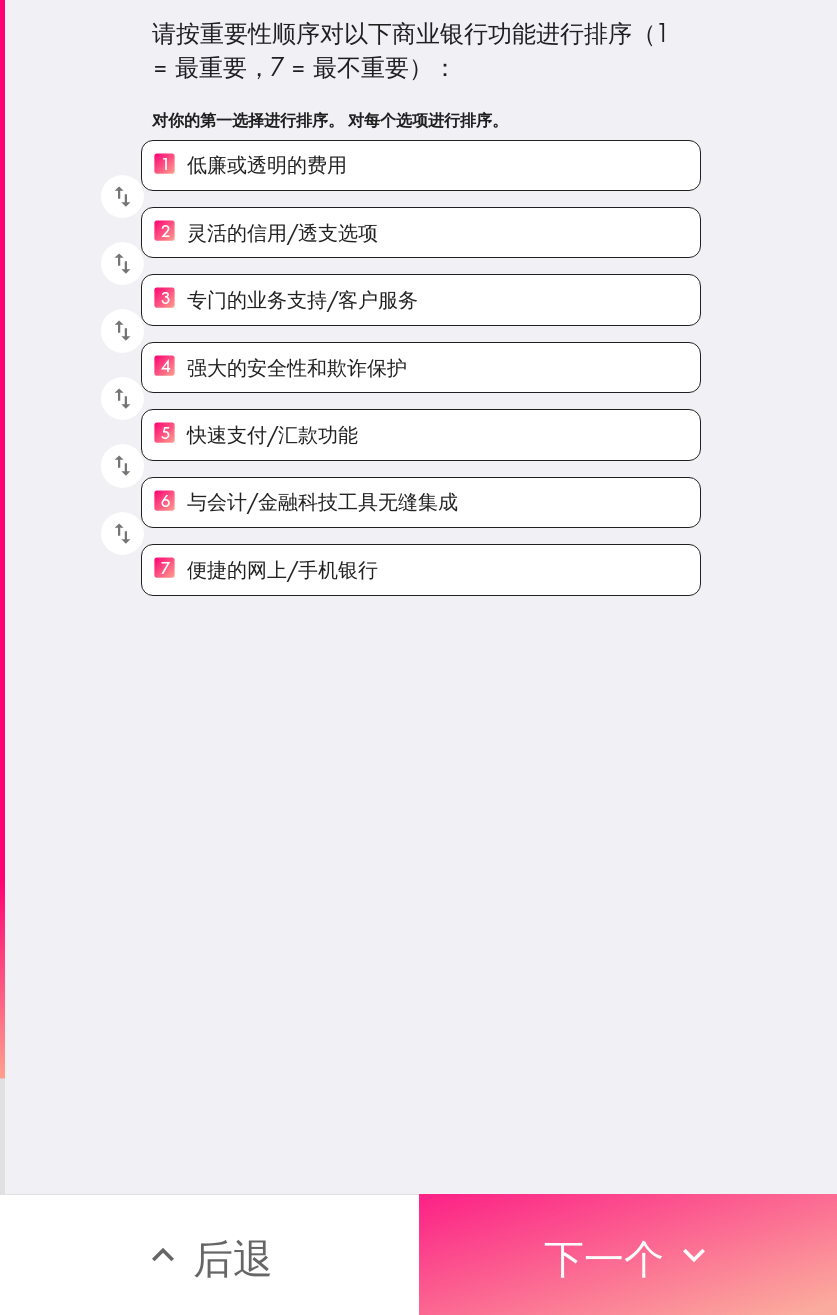 click on "下一个" at bounding box center (604, 1258) 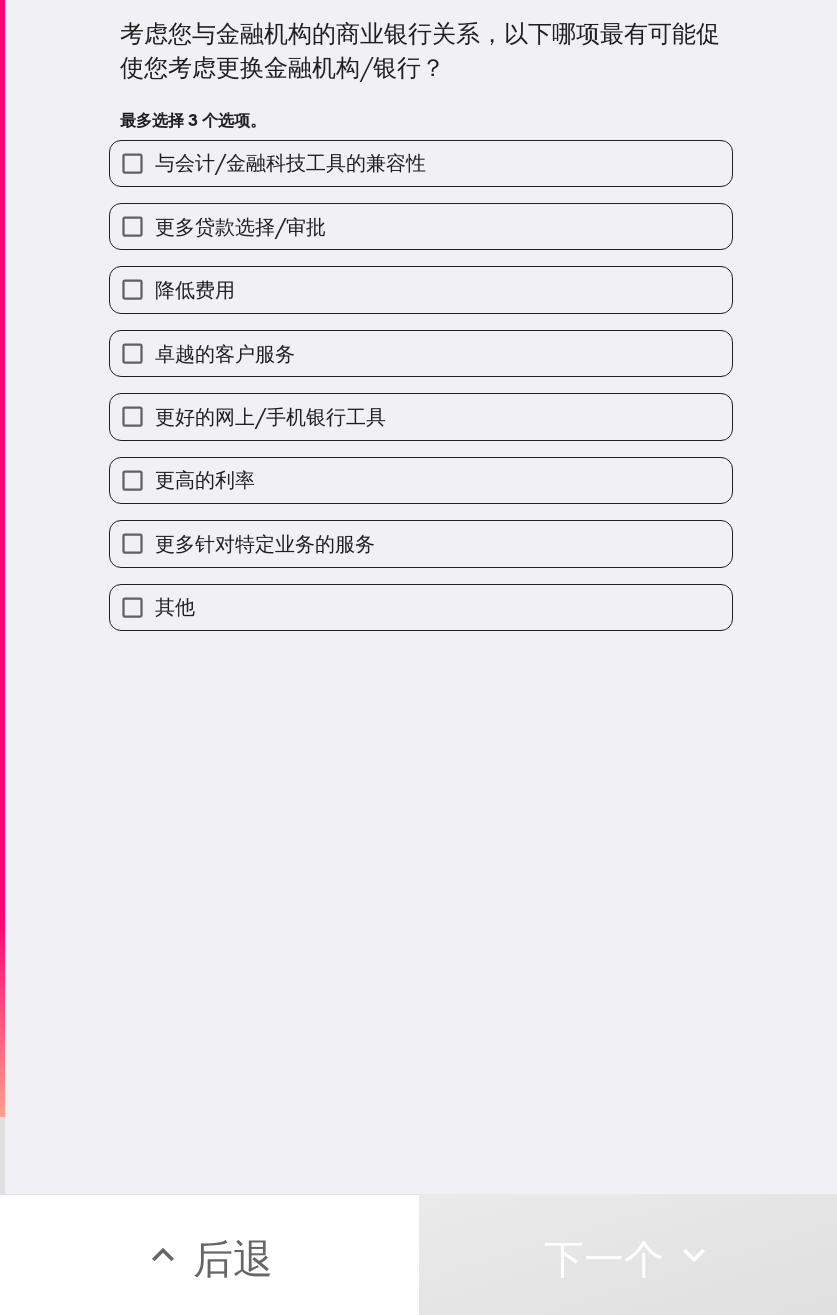 click on "降低费用" at bounding box center (421, 289) 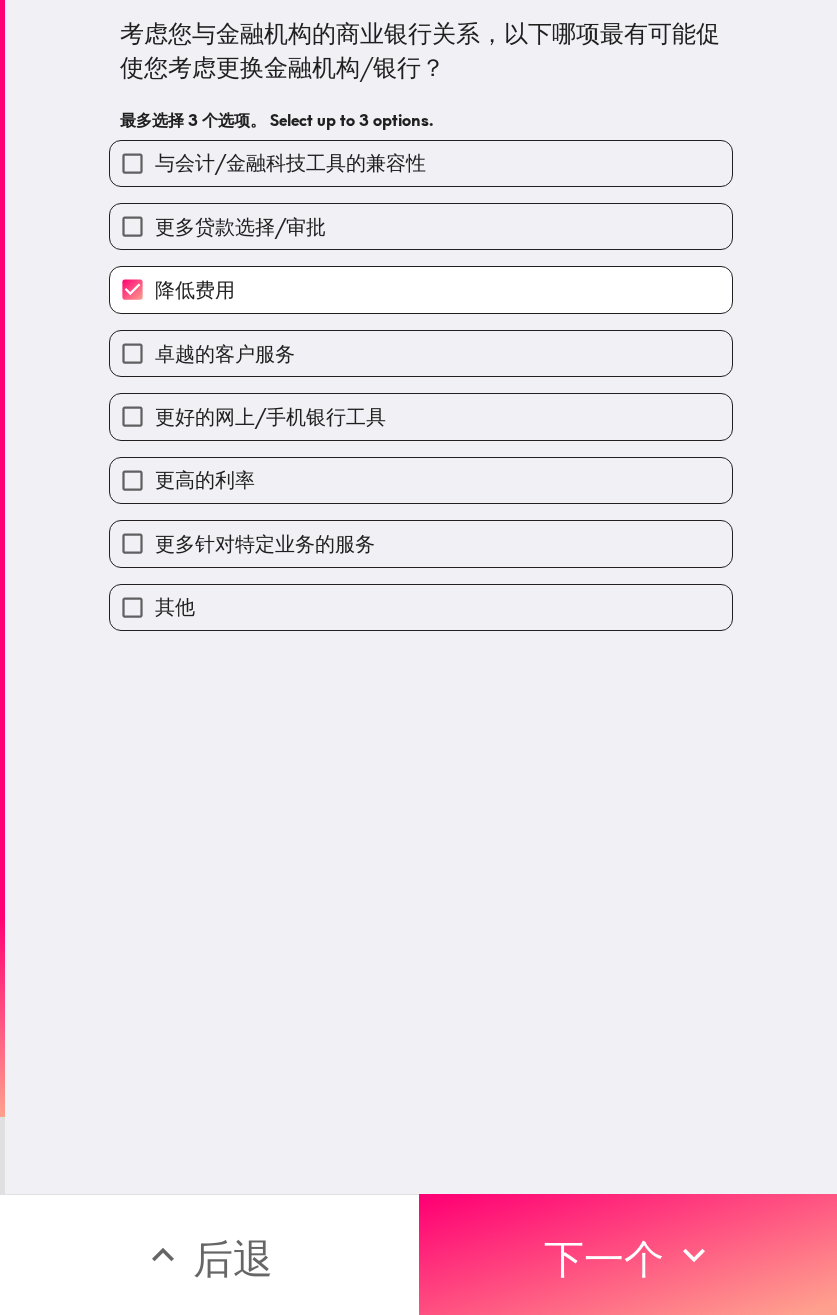 click on "更好的网上/手机银行工具" at bounding box center (421, 416) 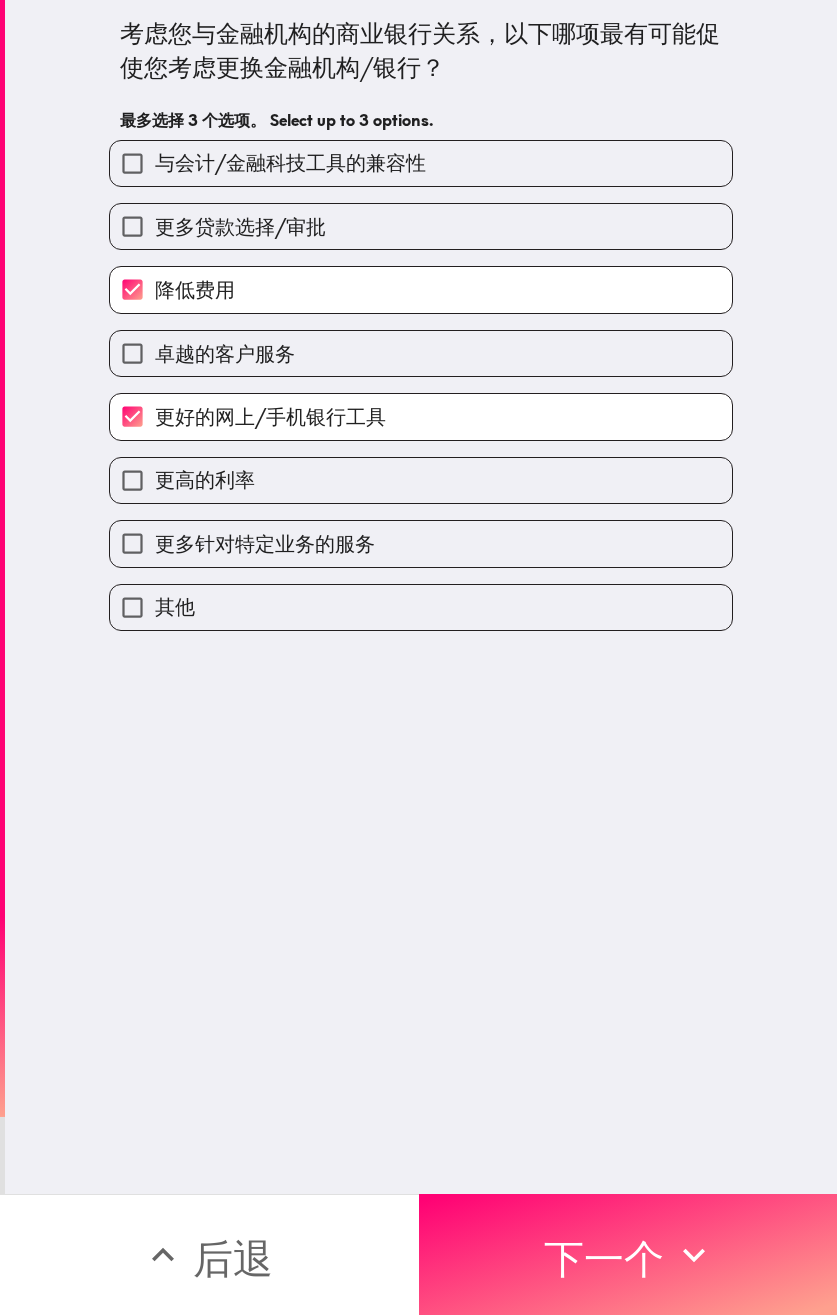 click on "更多针对特定业务的服务" at bounding box center [413, 535] 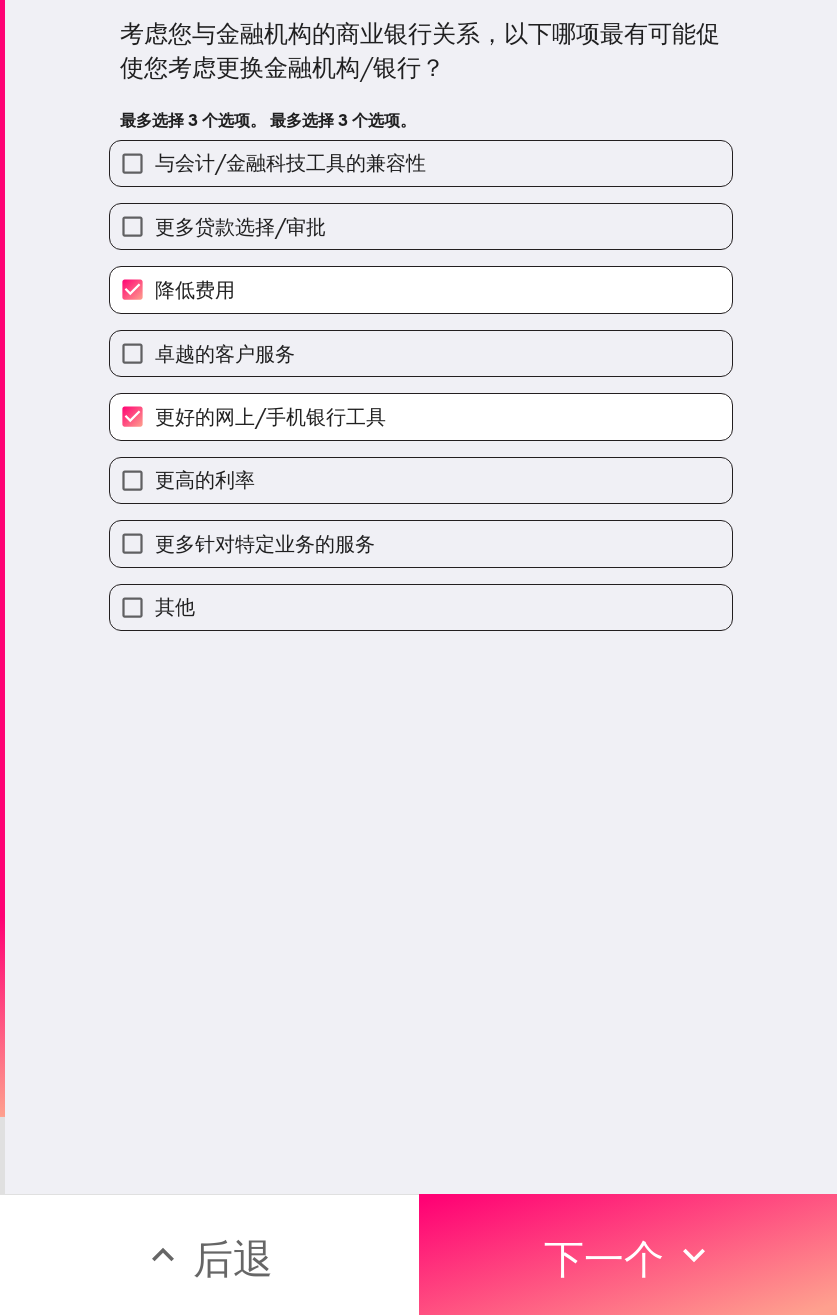 click on "更多针对特定业务的服务" at bounding box center (265, 543) 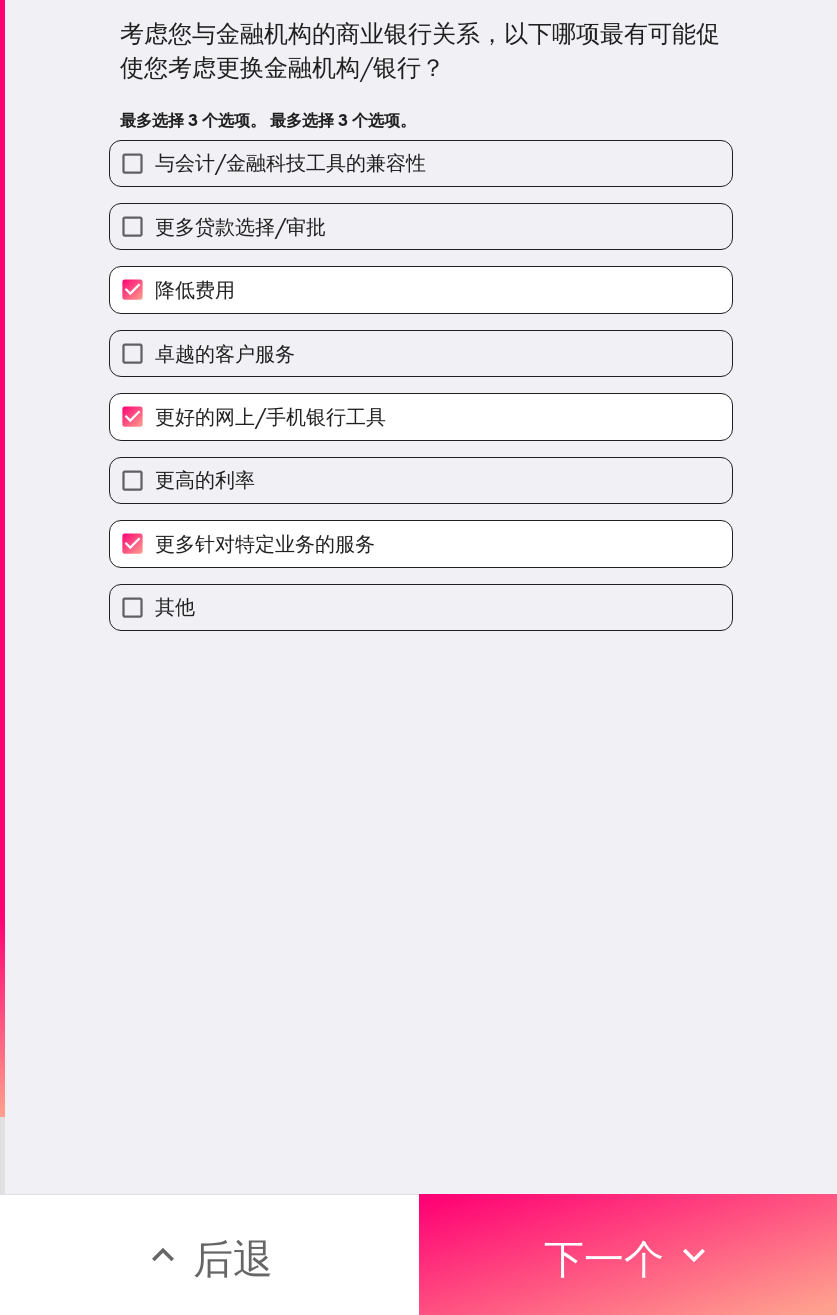 drag, startPoint x: 554, startPoint y: 1247, endPoint x: 830, endPoint y: 1232, distance: 276.40732 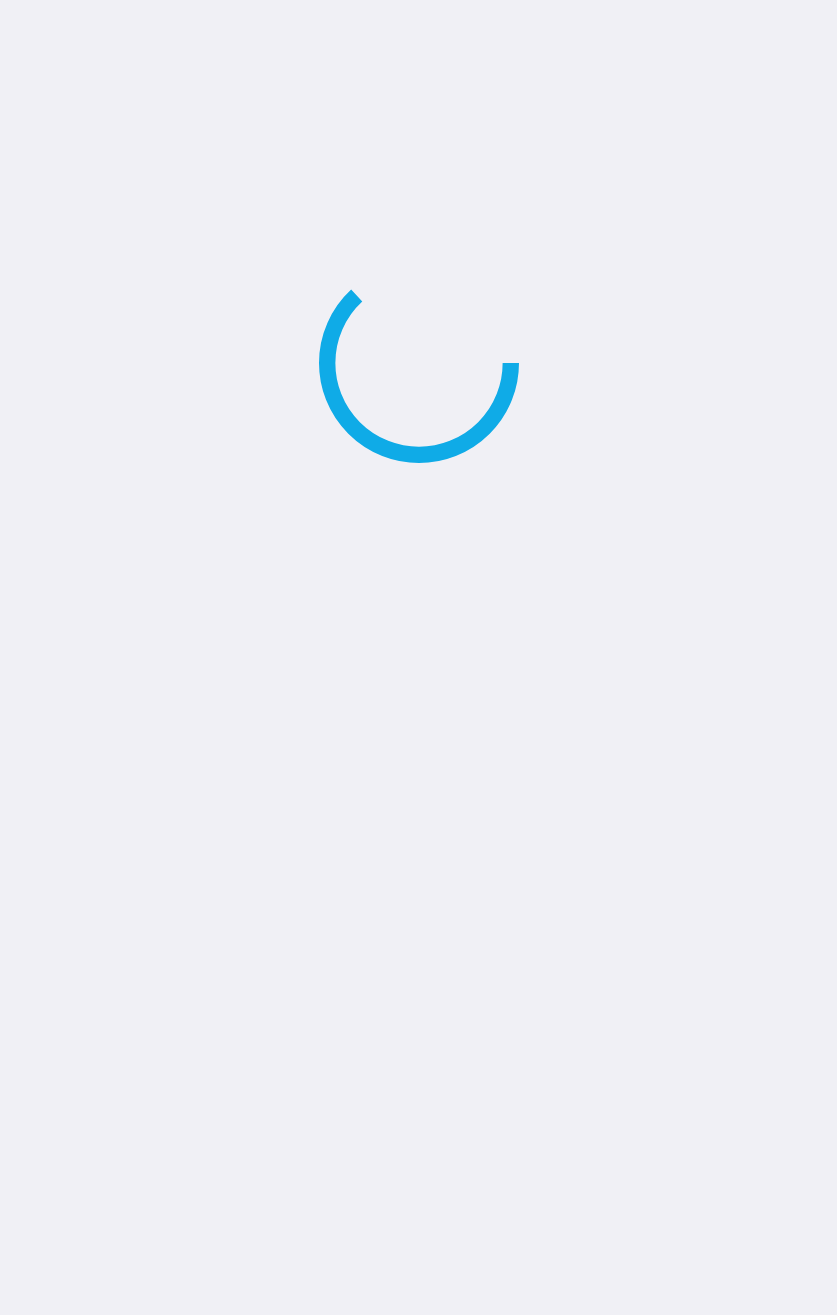 scroll, scrollTop: 0, scrollLeft: 0, axis: both 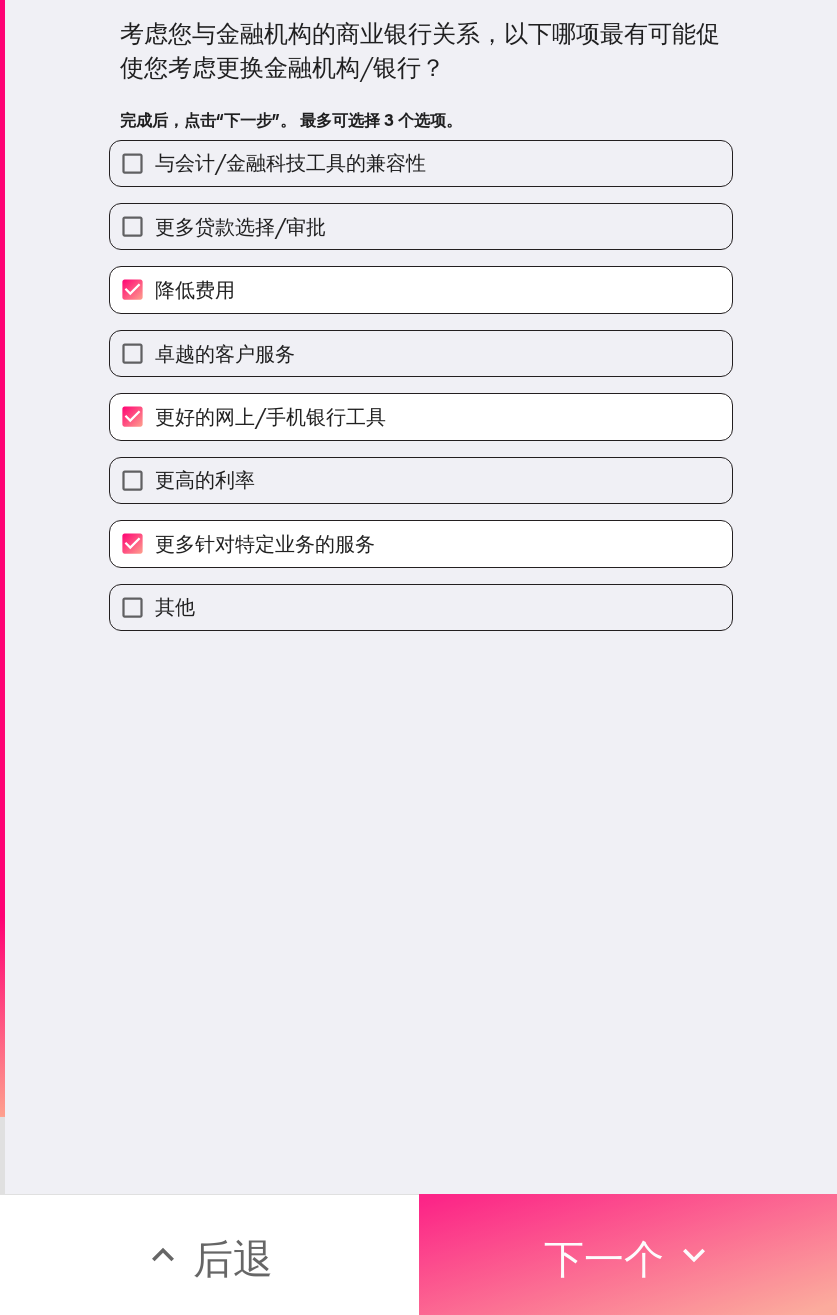 click on "下一个" at bounding box center (604, 1258) 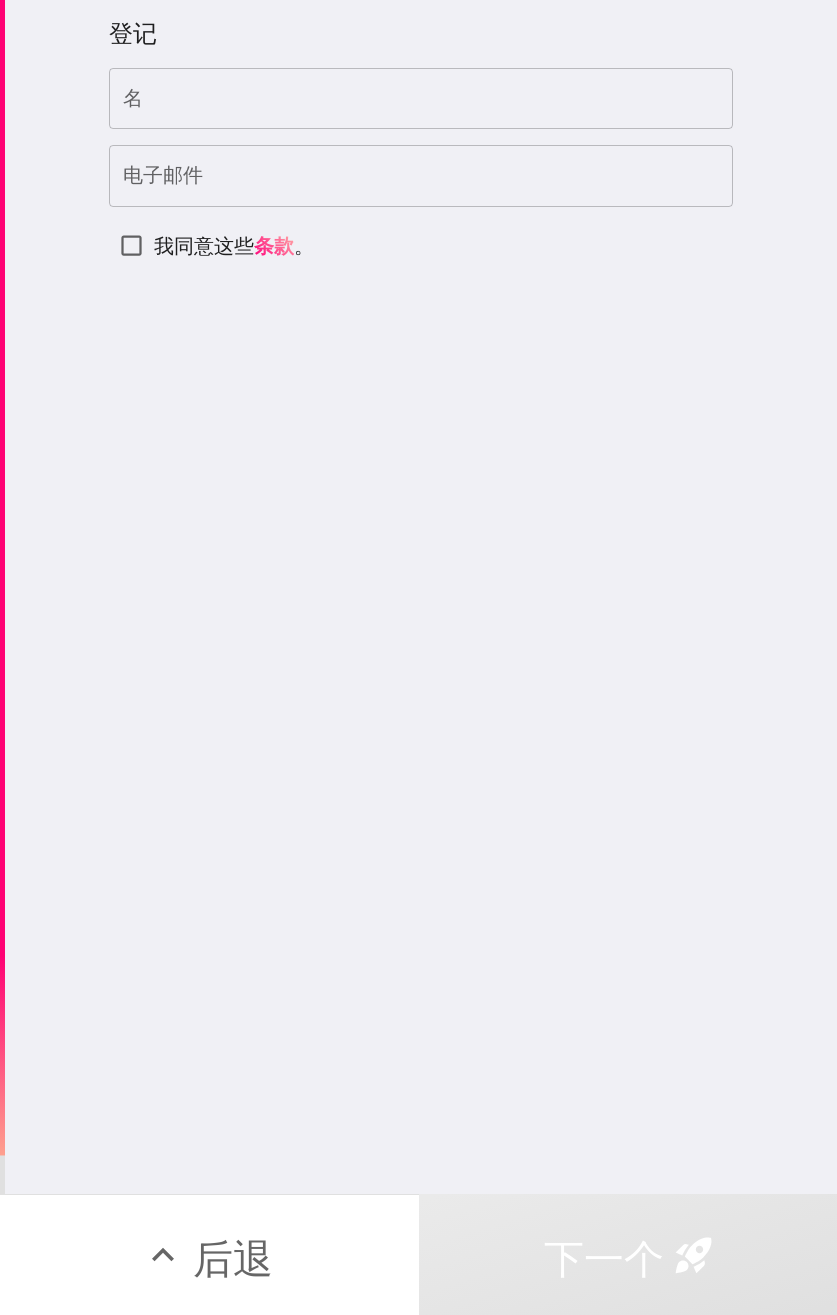 type 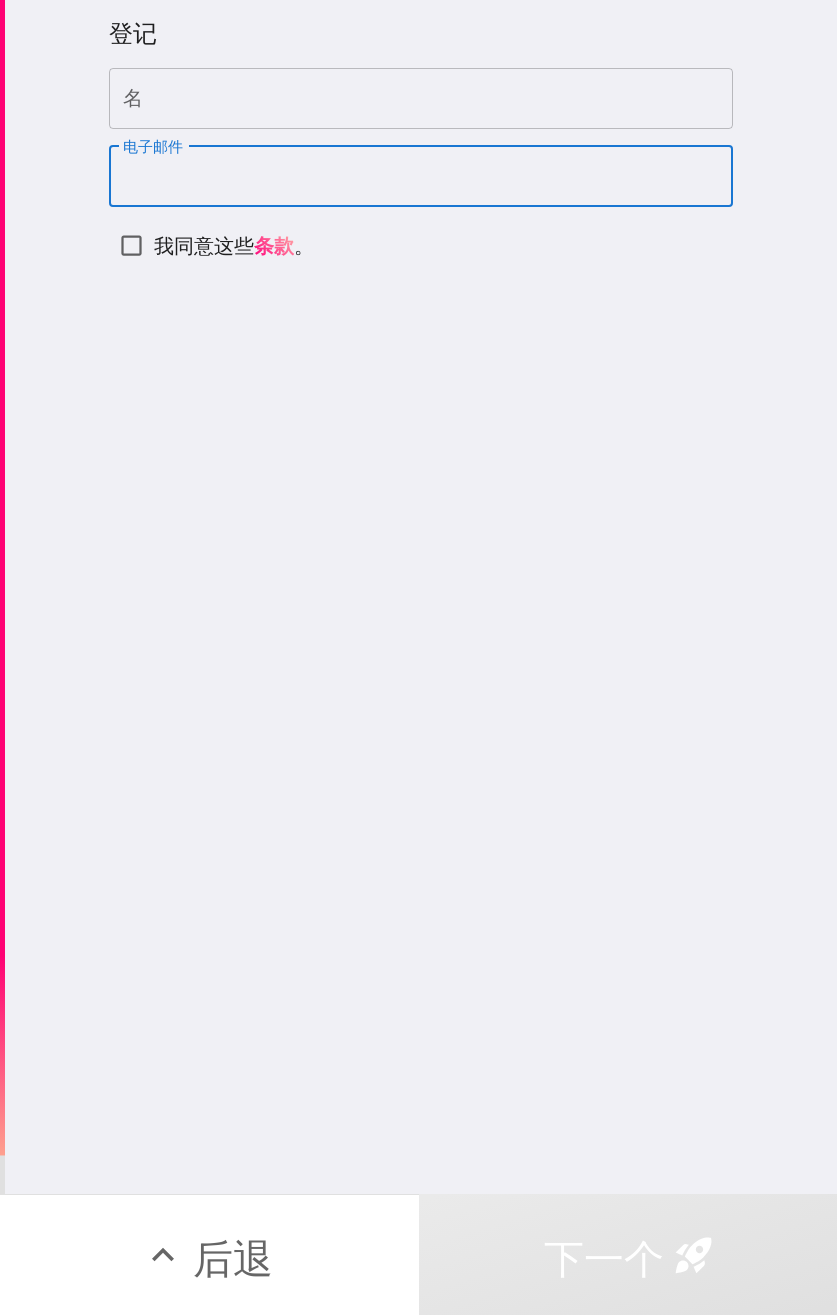 click on "电子邮件" at bounding box center (421, 176) 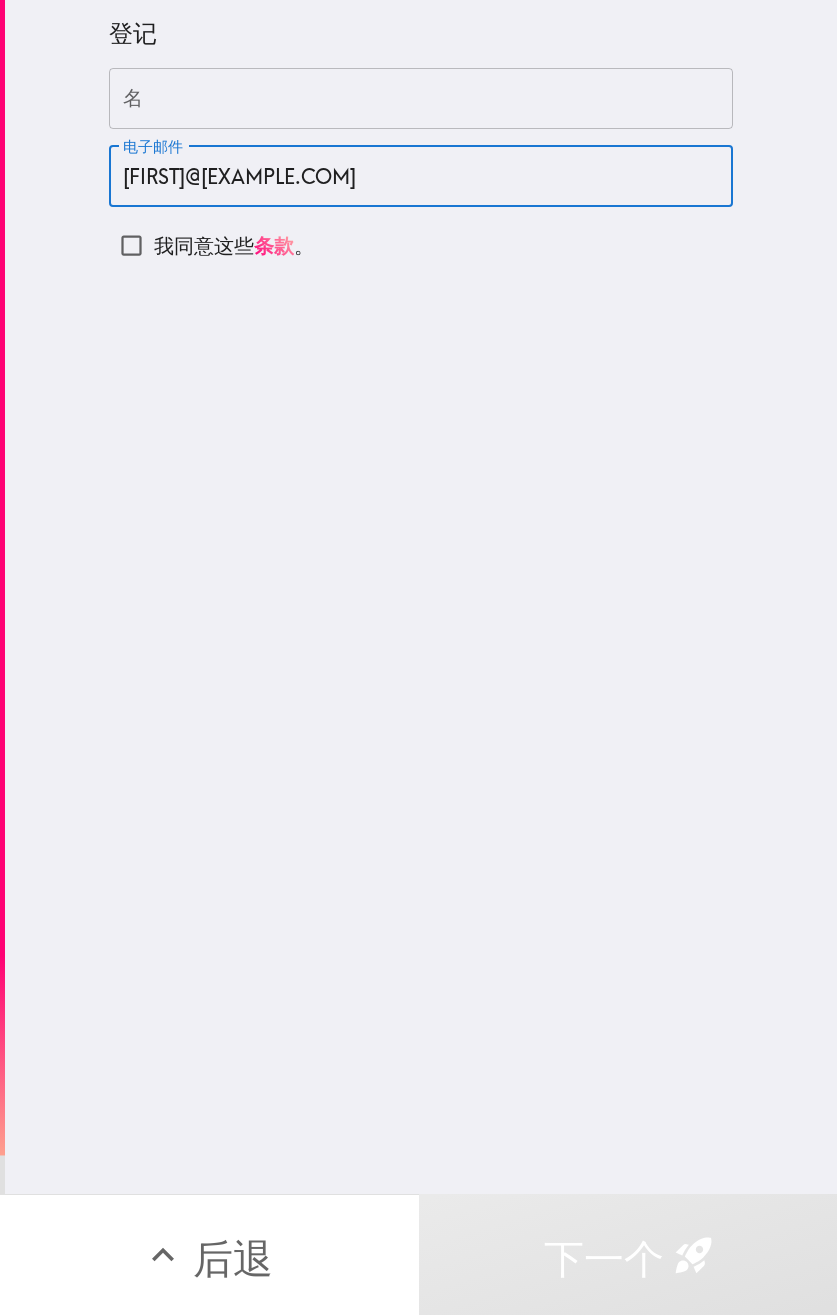 type on "[EMAIL]" 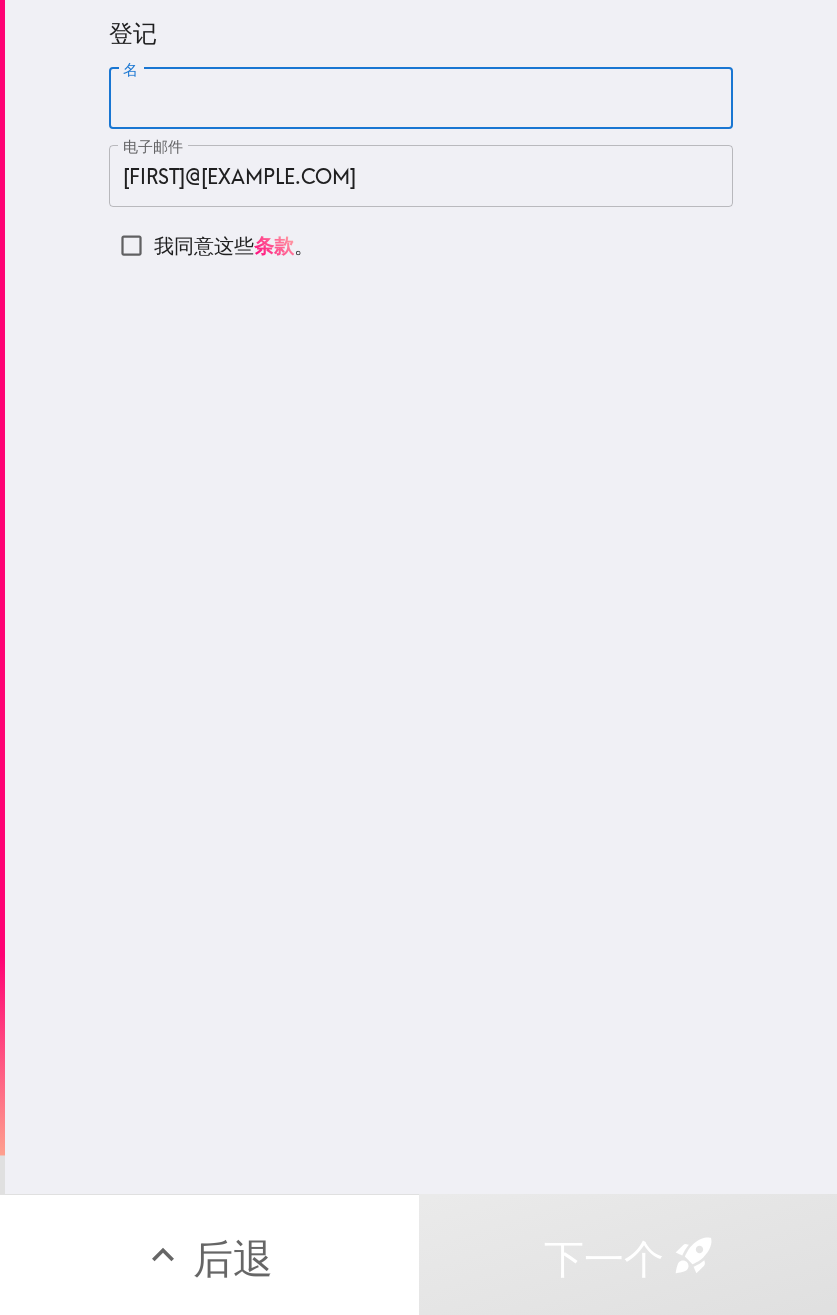 click on "名" at bounding box center (421, 99) 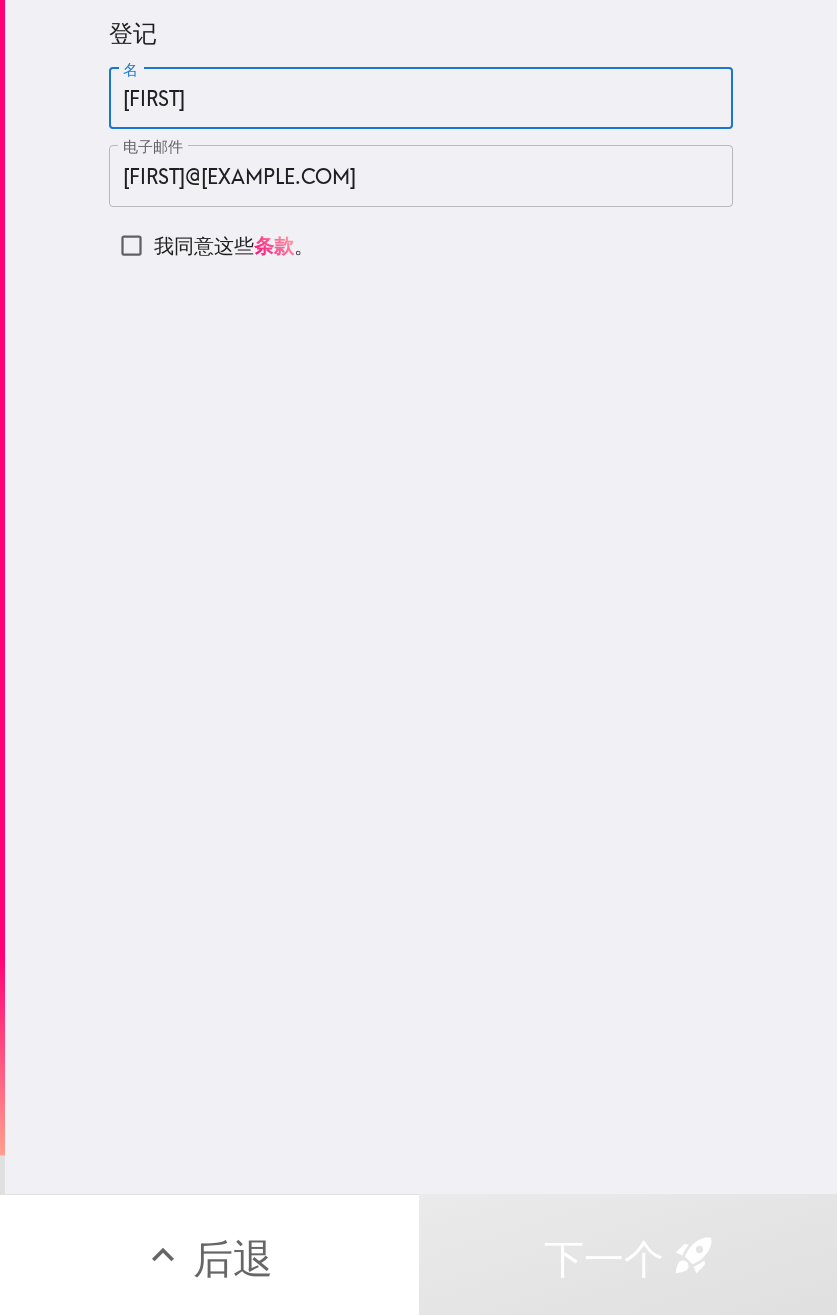 type on "[FIRST]" 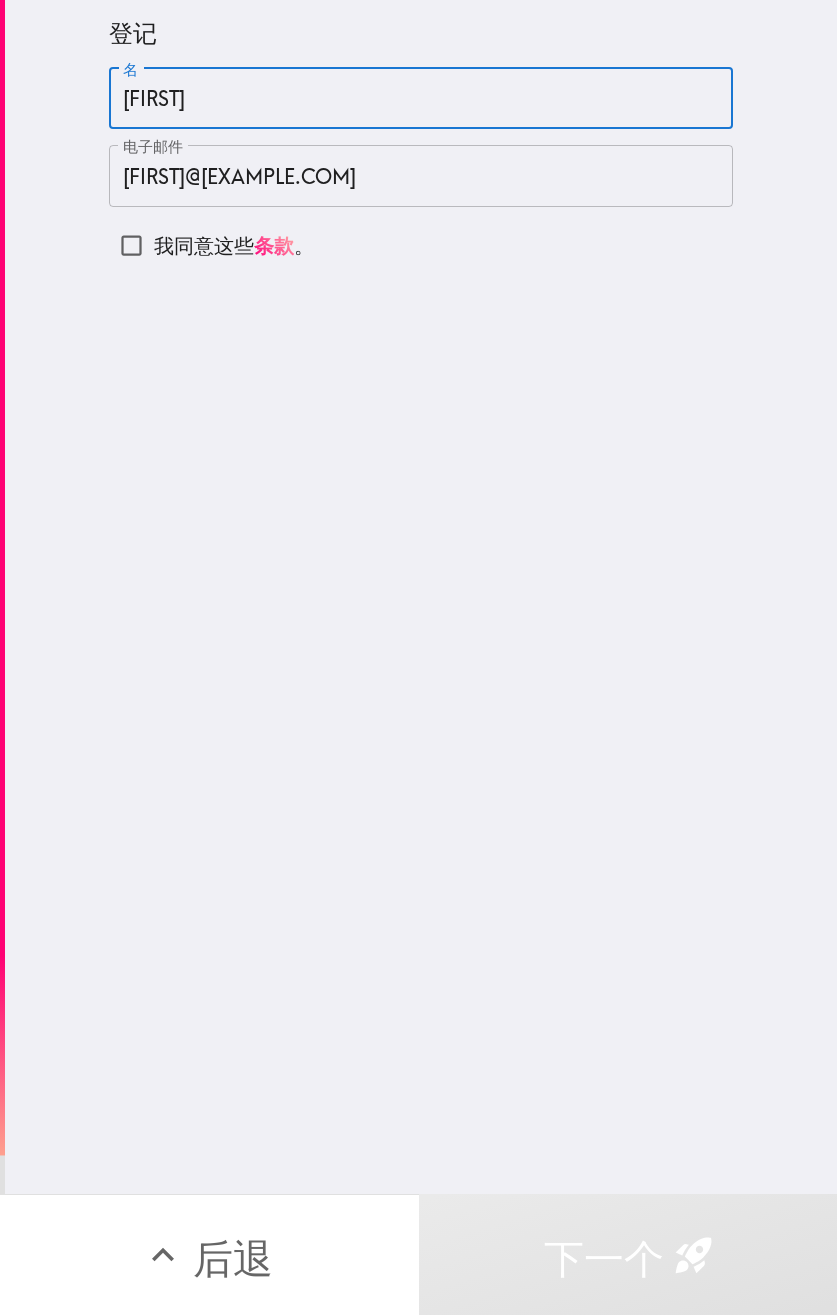 click on "我同意这些" at bounding box center (204, 245) 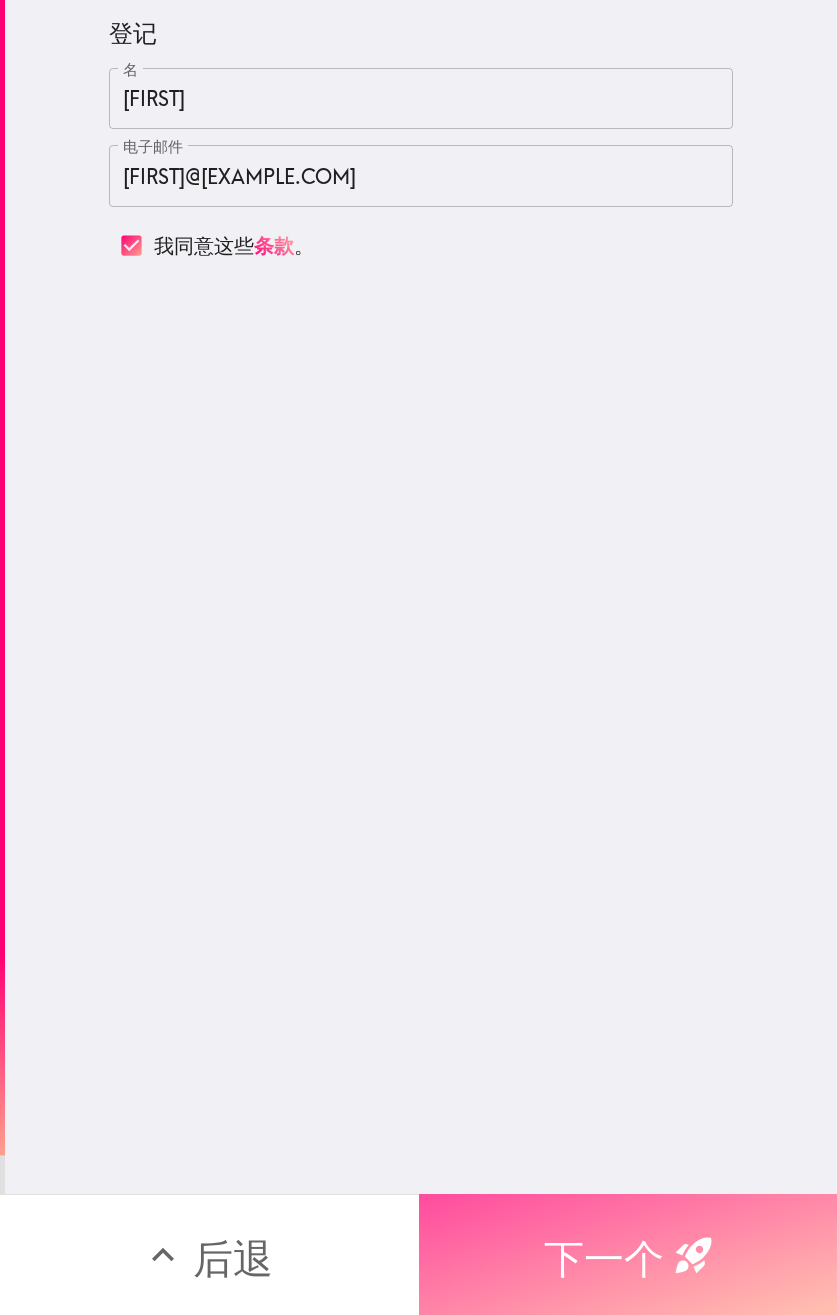 click on "下一个" at bounding box center (604, 1258) 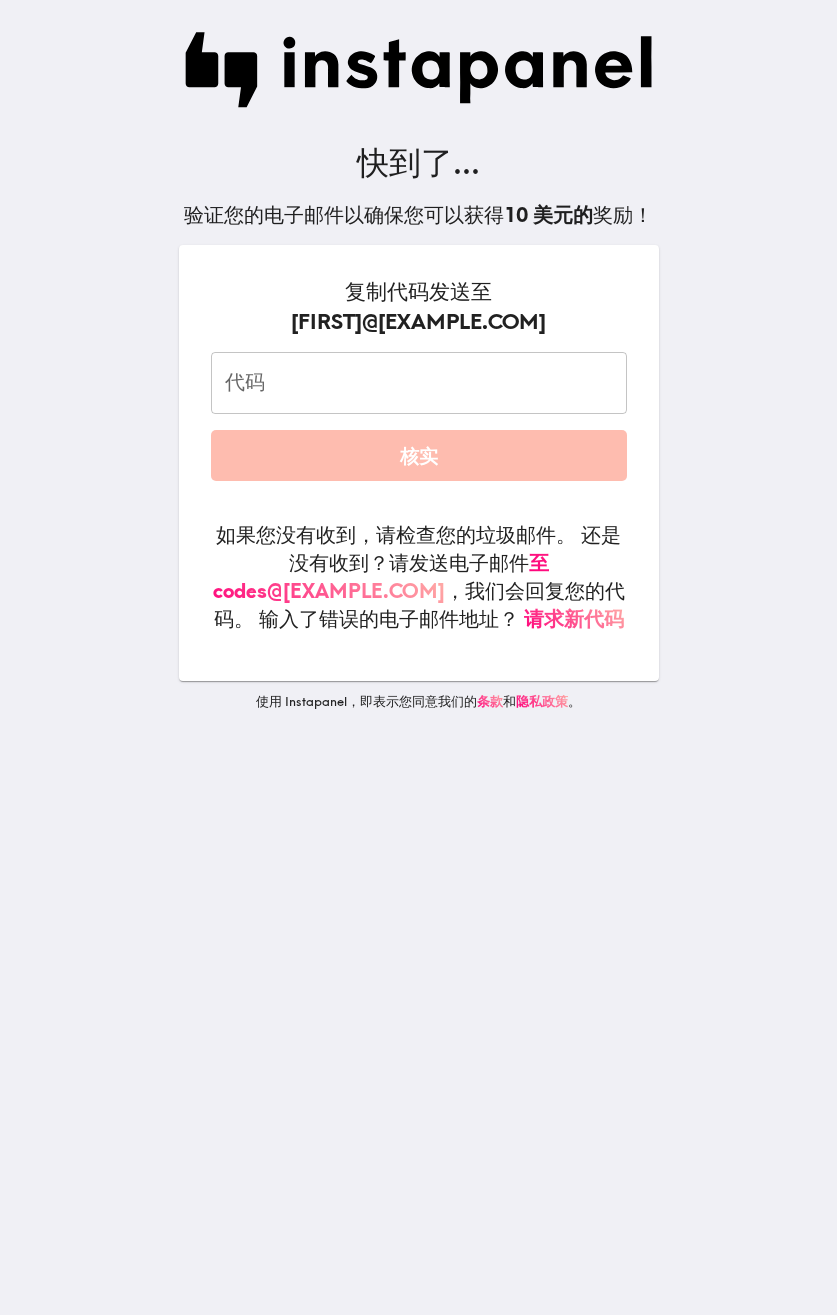 click on "代码" at bounding box center (419, 383) 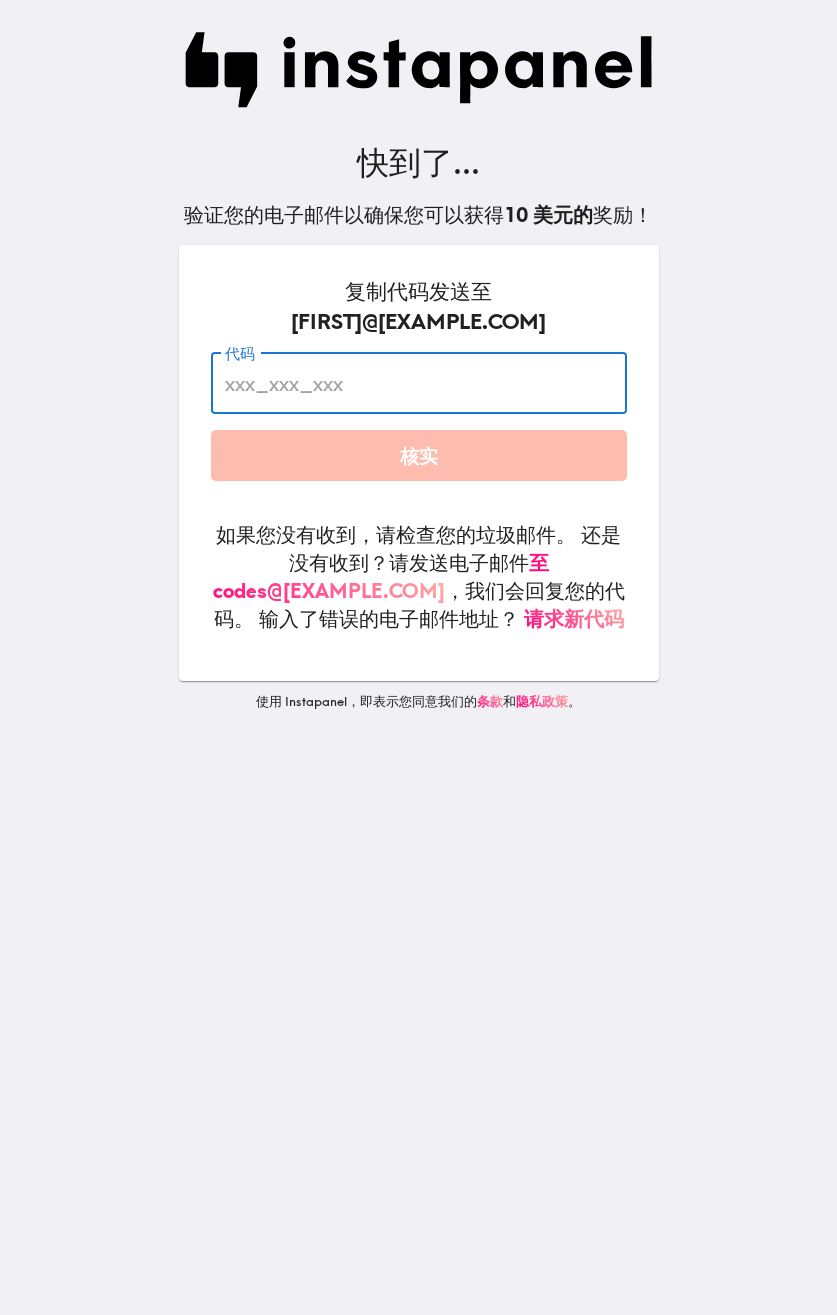 paste on "t4J_54f_taE" 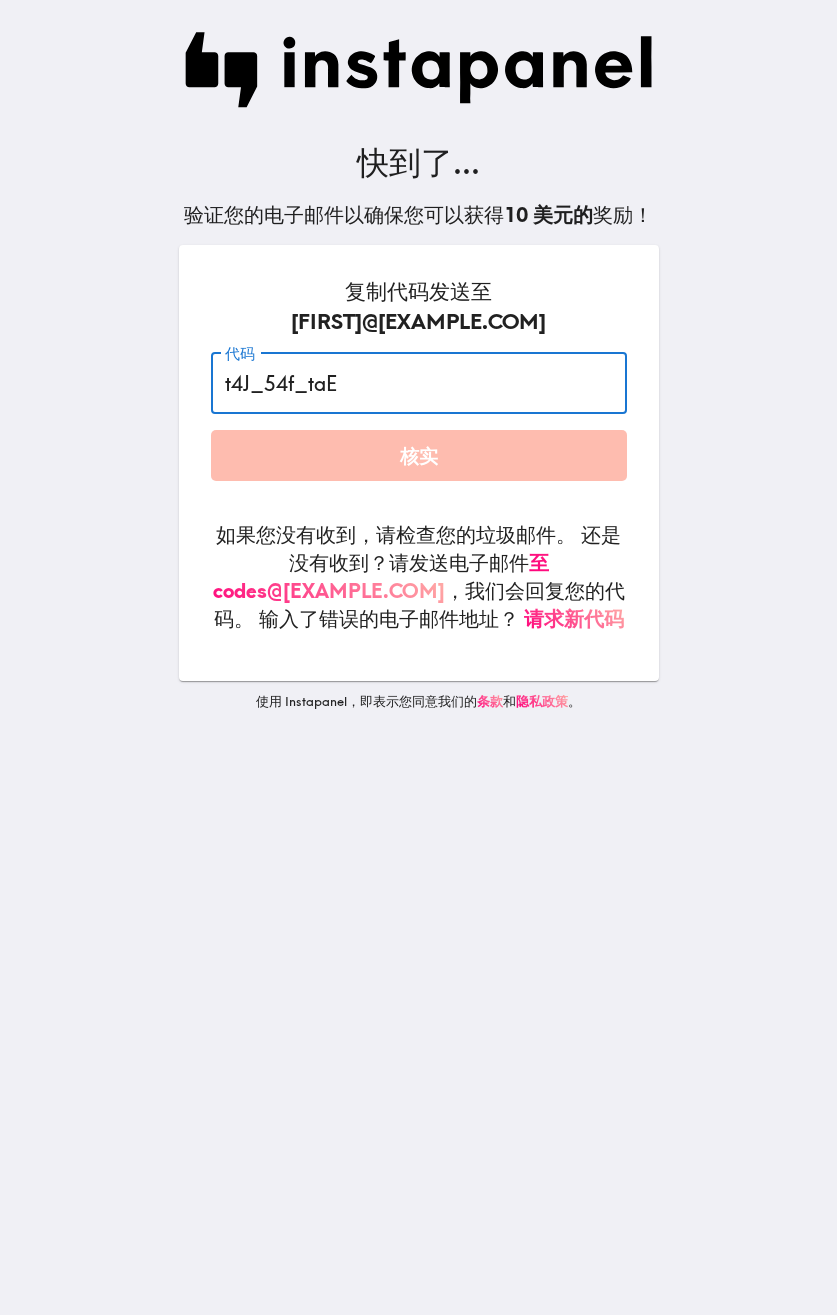 type on "t4J_54f_taE" 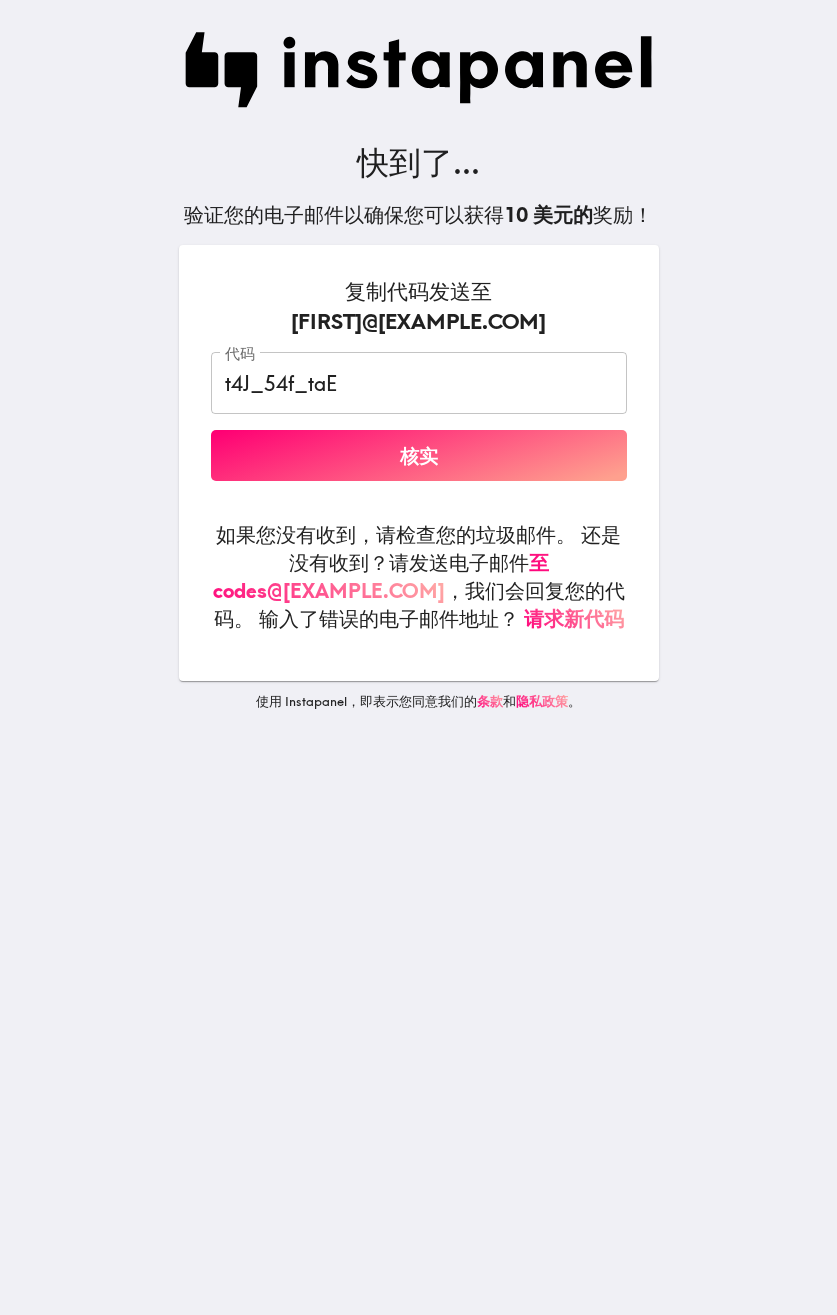 click on "核实" at bounding box center [419, 455] 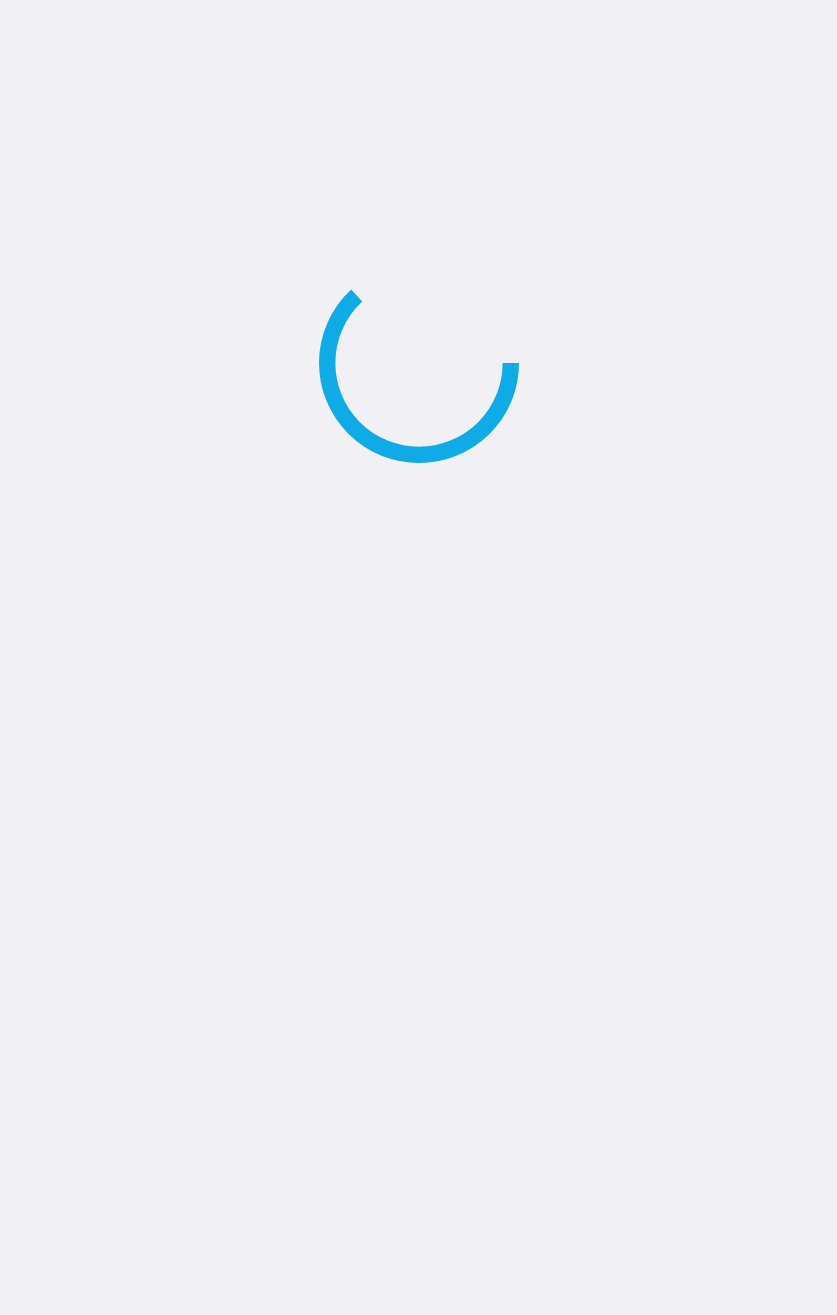 scroll, scrollTop: 0, scrollLeft: 0, axis: both 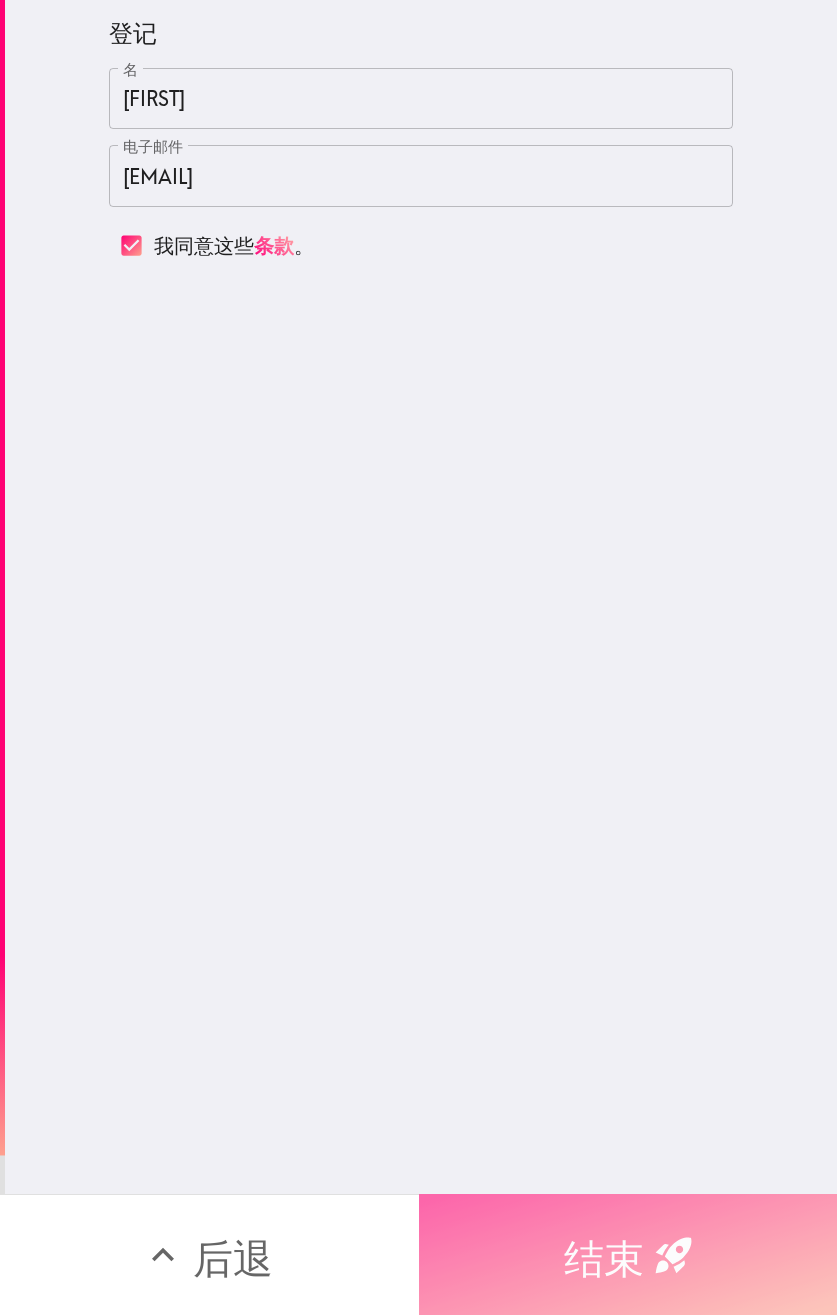 click on "结束" at bounding box center (604, 1258) 